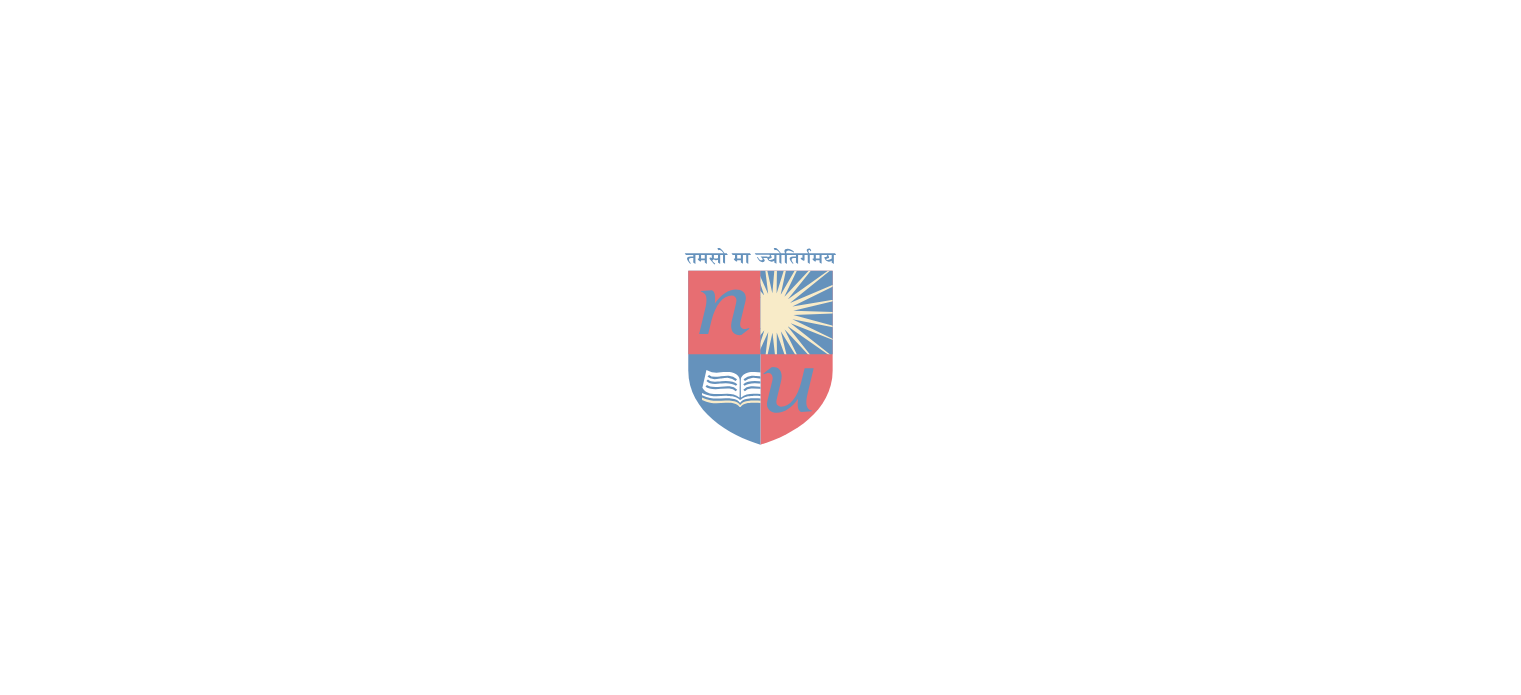 scroll, scrollTop: 0, scrollLeft: 0, axis: both 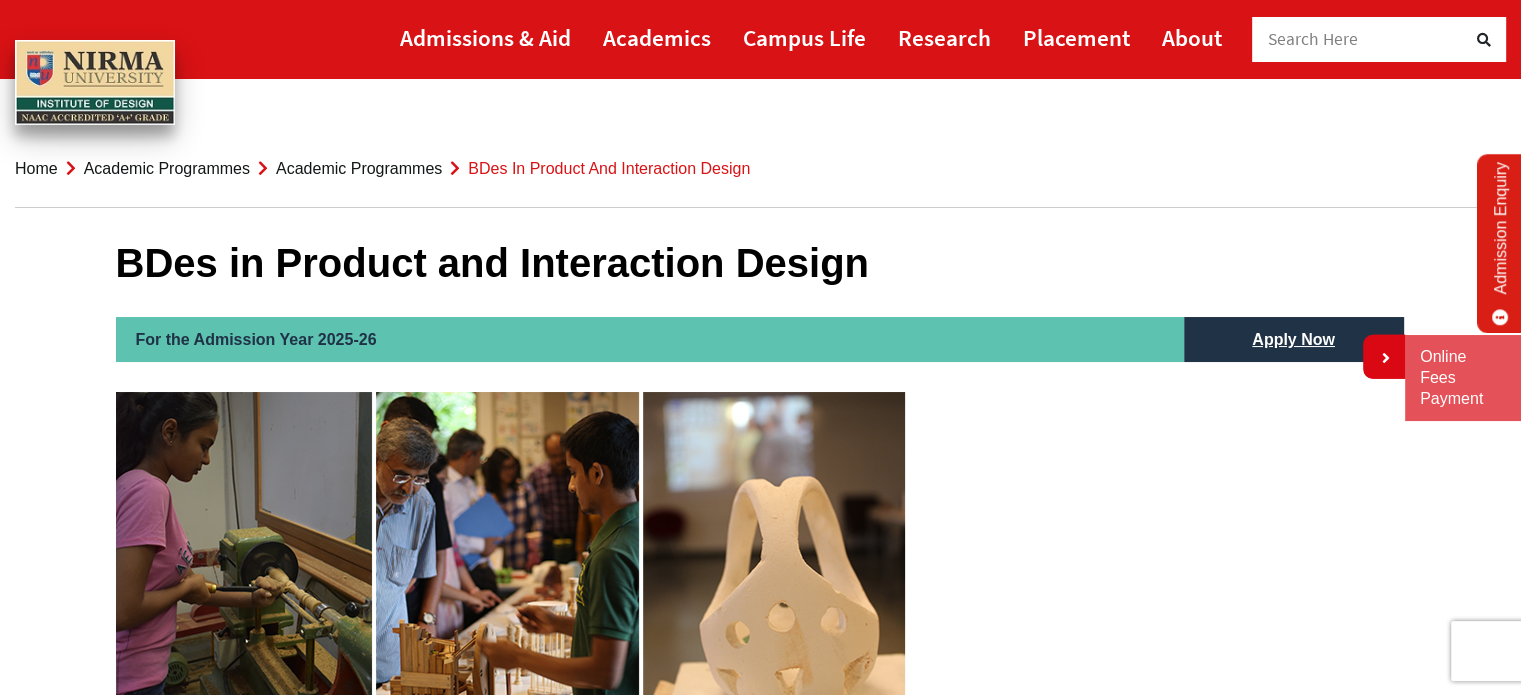 click on "Home    Academic Programmes    Academic Programmes    BDes in Product and Interaction Design" at bounding box center [760, 169] 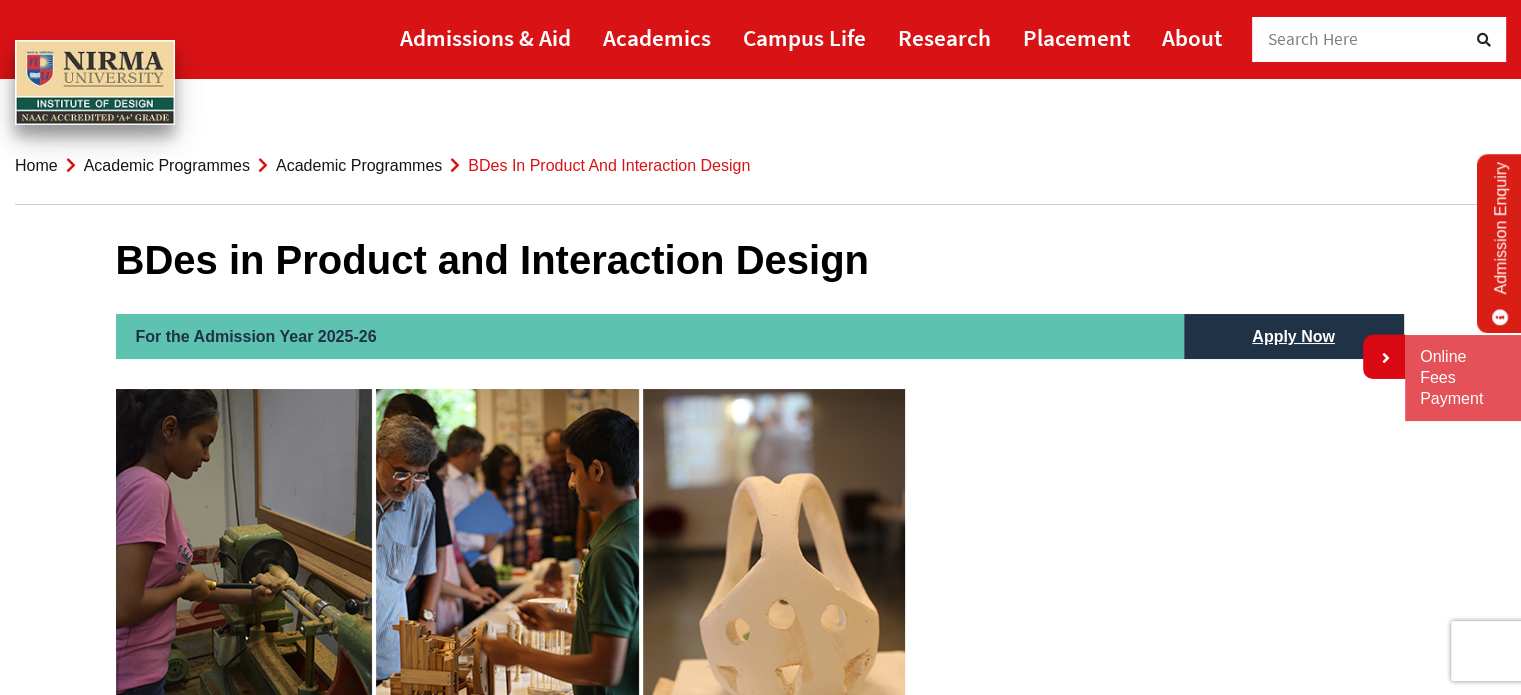 scroll, scrollTop: 0, scrollLeft: 0, axis: both 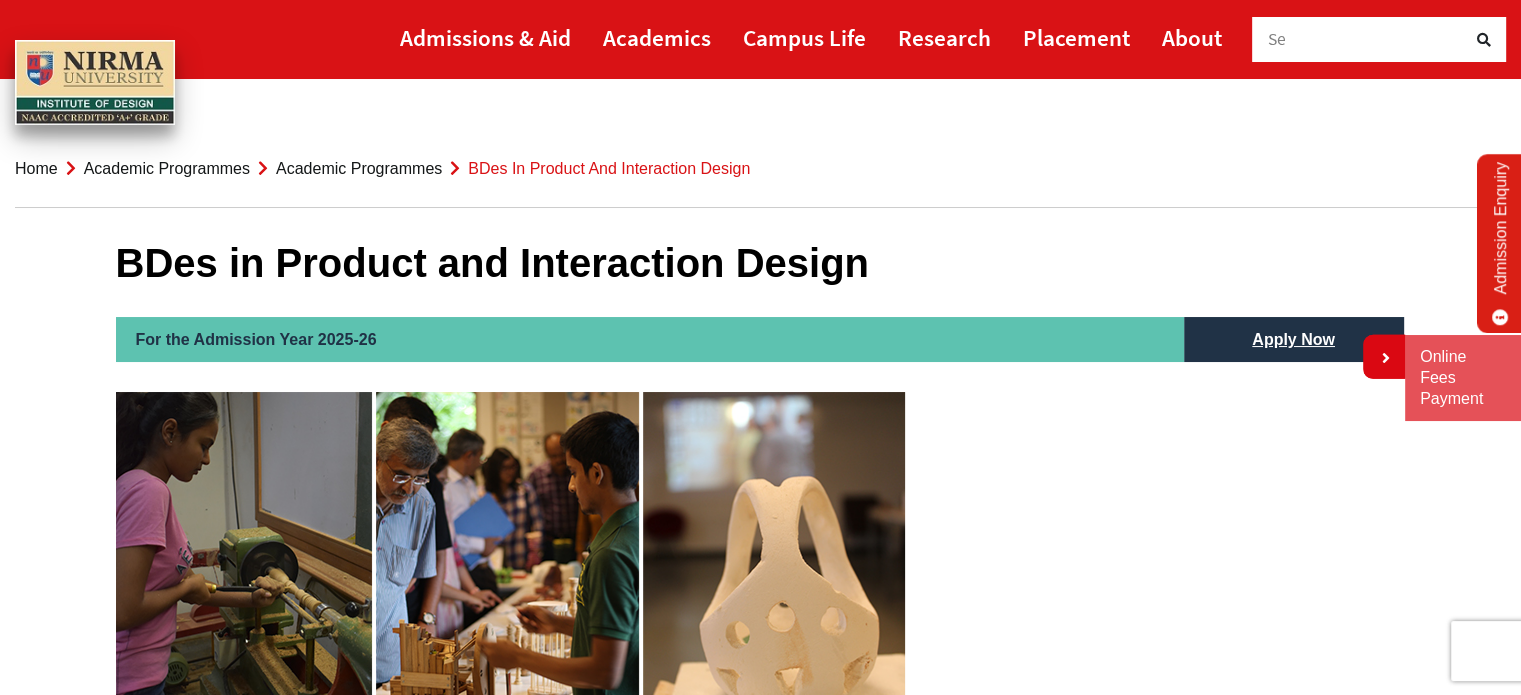 click on "Academic Programmes" at bounding box center (359, 168) 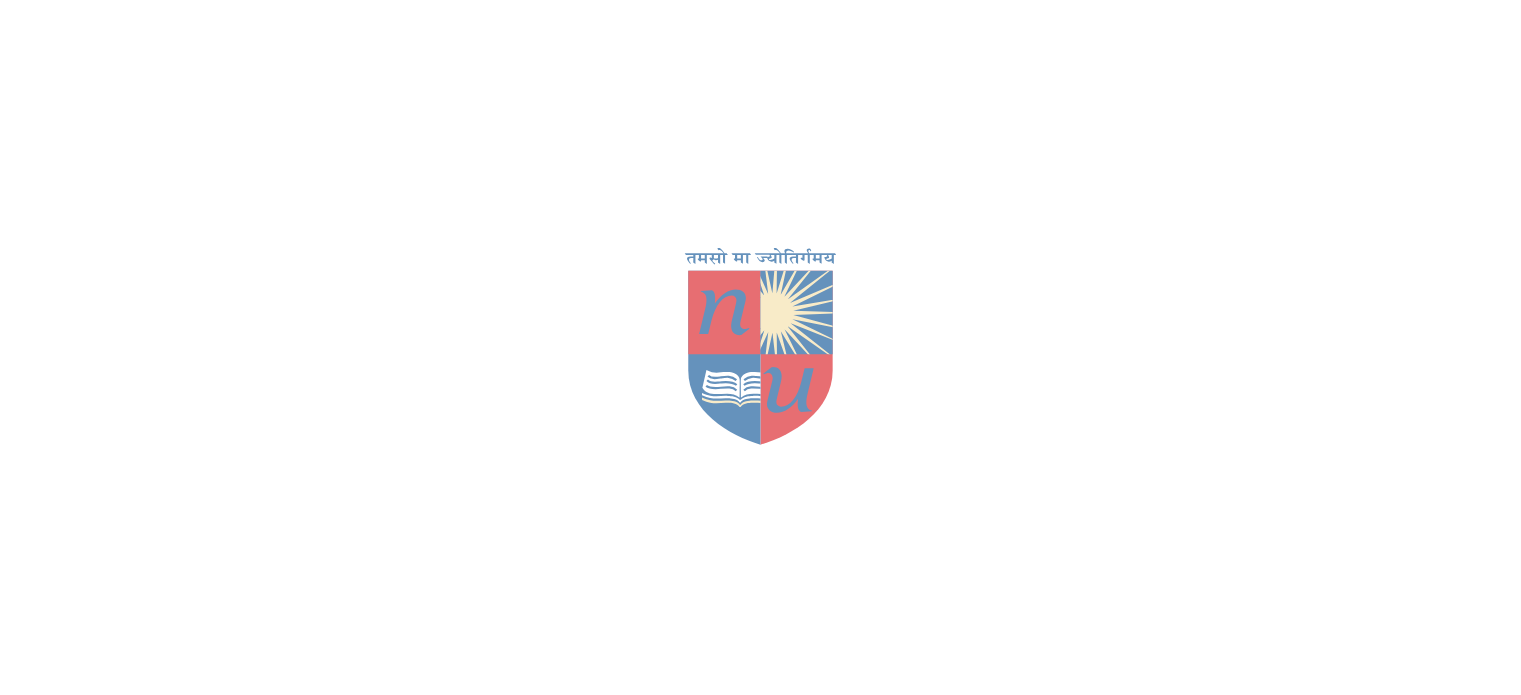 scroll, scrollTop: 0, scrollLeft: 0, axis: both 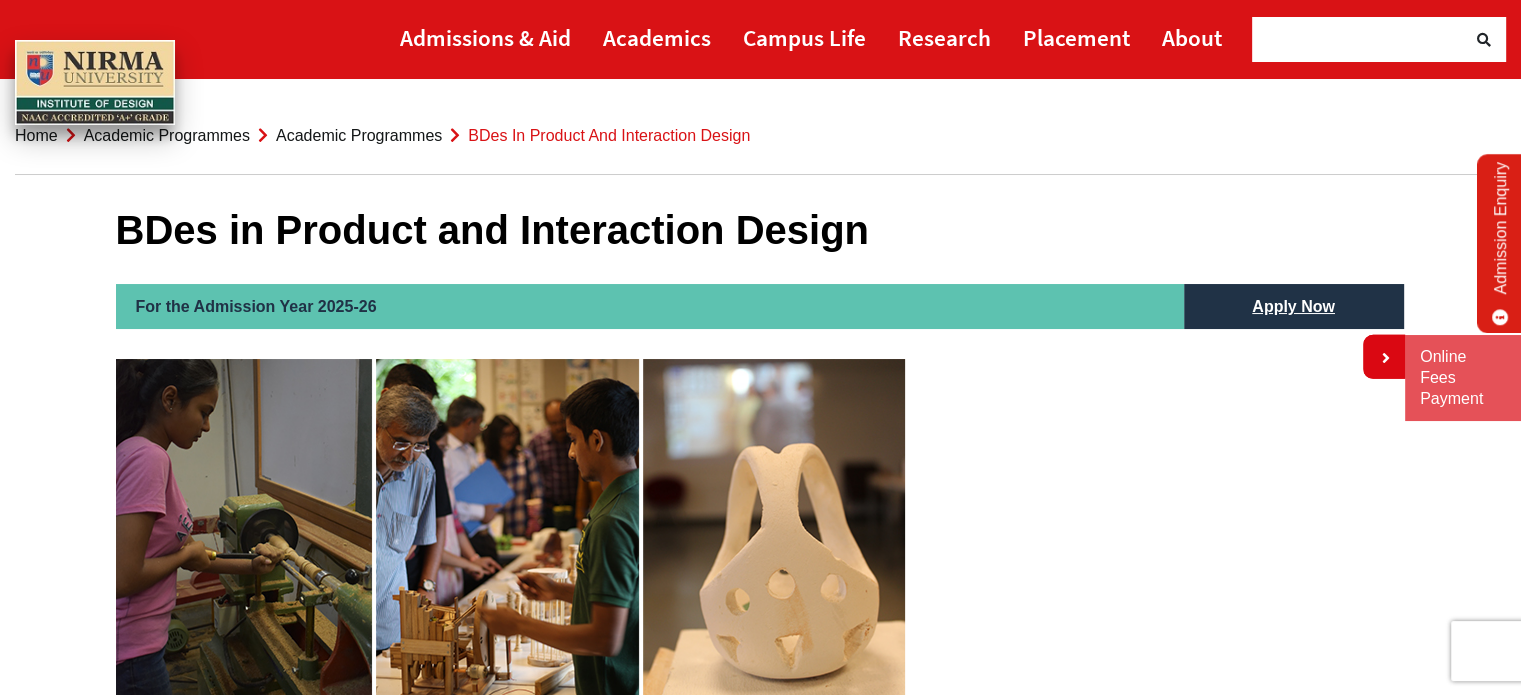 click on "Academic Programmes" at bounding box center (167, 135) 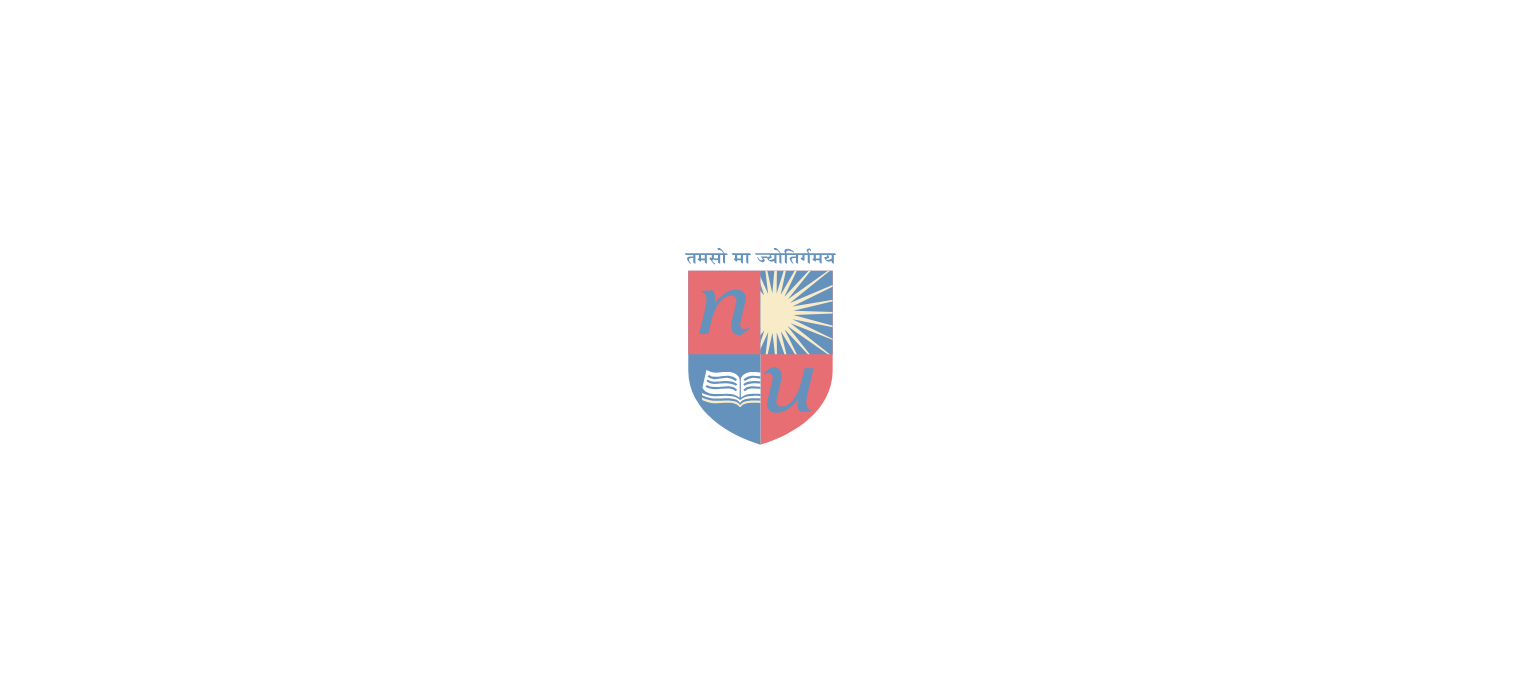 scroll, scrollTop: 0, scrollLeft: 0, axis: both 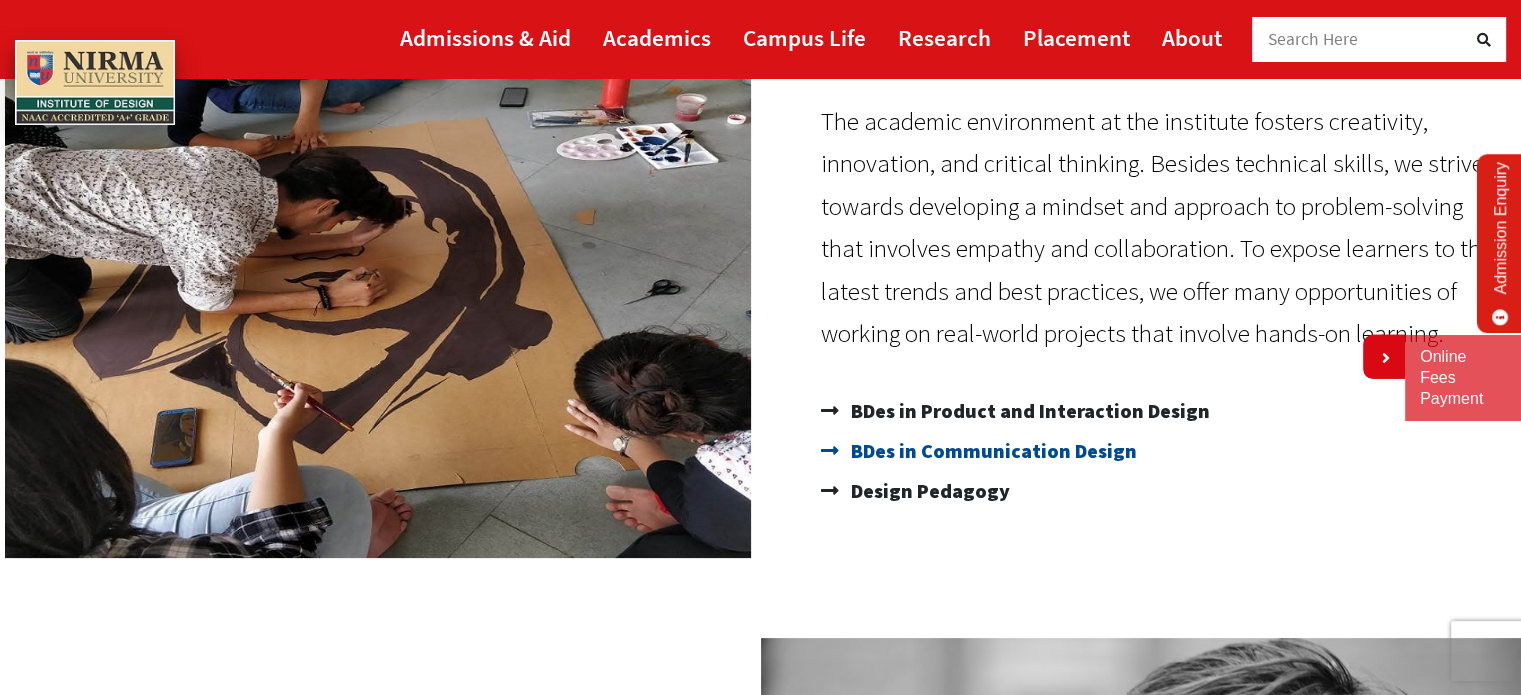 click on "BDes in Communication Design" at bounding box center (991, 451) 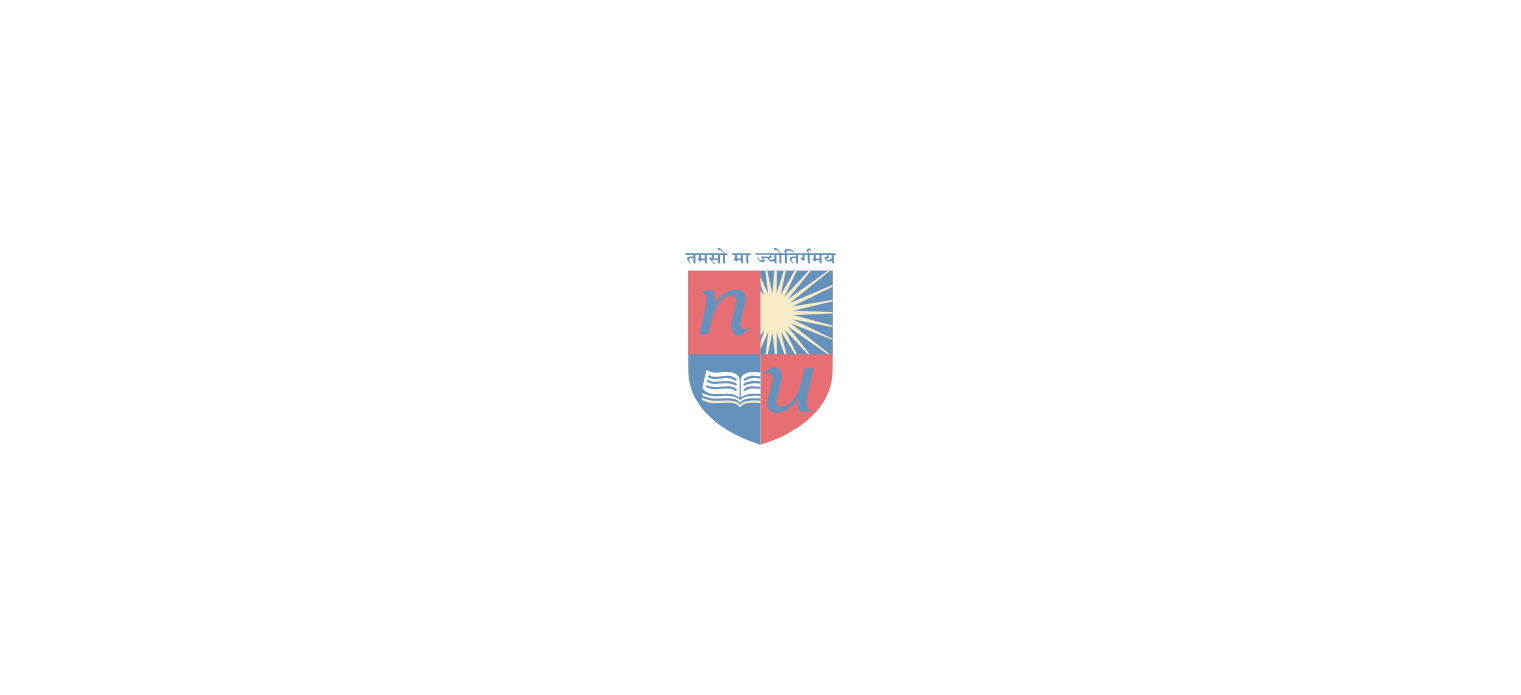 scroll, scrollTop: 0, scrollLeft: 0, axis: both 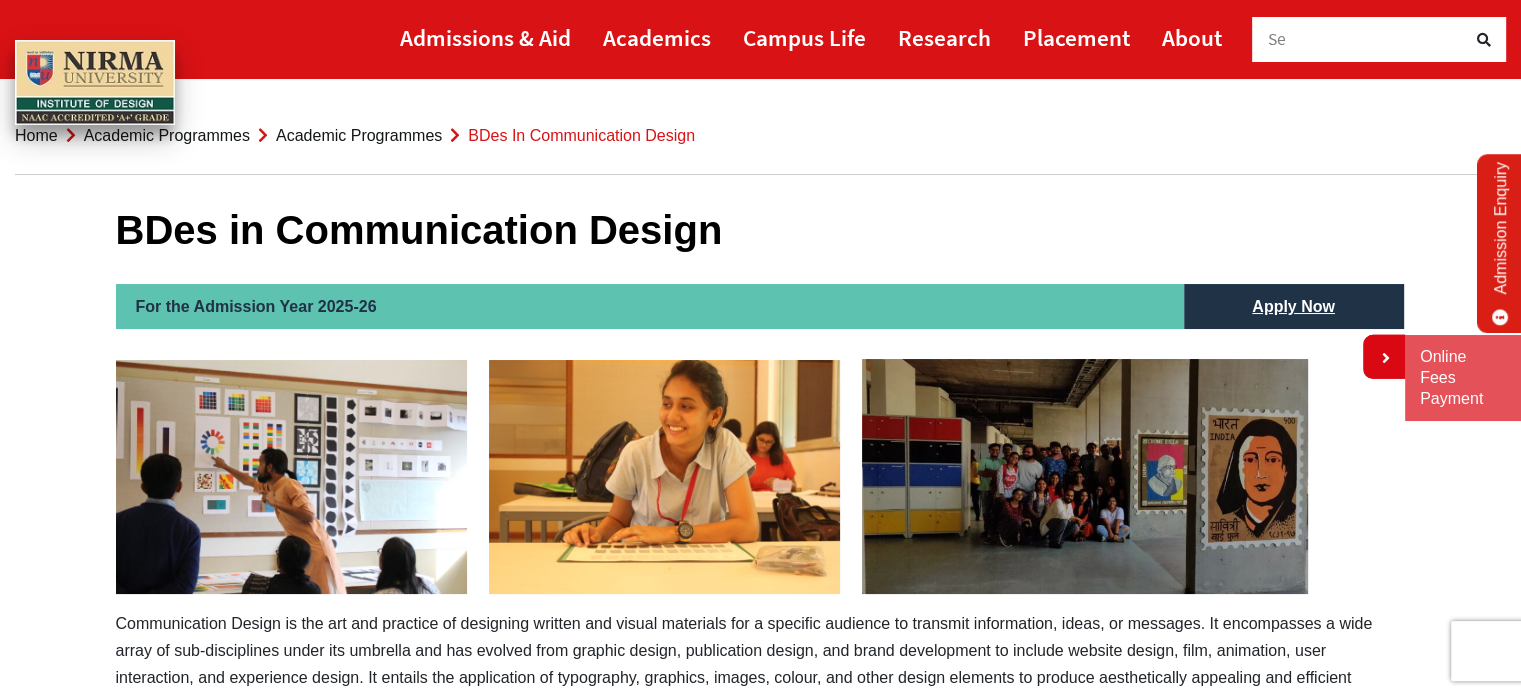 click on "BDes in Communication Design
For the Admission Year 2025-26
Apply Now
Communication Design is the art and practice of designing written and visual materials for a specific audience to transmit information, ideas, or messages. It encompasses a wide array of sub-disciplines under its umbrella and has evolved from graphic design, publication design, and brand development to include website design, film, animation, user interaction, and experience design. It entails the application of typography, graphics, images, colour, and other design elements to produce aesthetically appealing and efficient communication materials such as logos, ads, websites, posters, brochures and packaging, to name a few.
Programme Duration : Semester 1-8 (4 years)
Foundation Year : Semester 1 – 2
Programme Specialisation : Semesters 3 – 8
Programme Duration:
Foundation Year:
Semesters 1-2  are available here.
Programme Specialisation:
Semesters 1-8" at bounding box center [761, 1078] 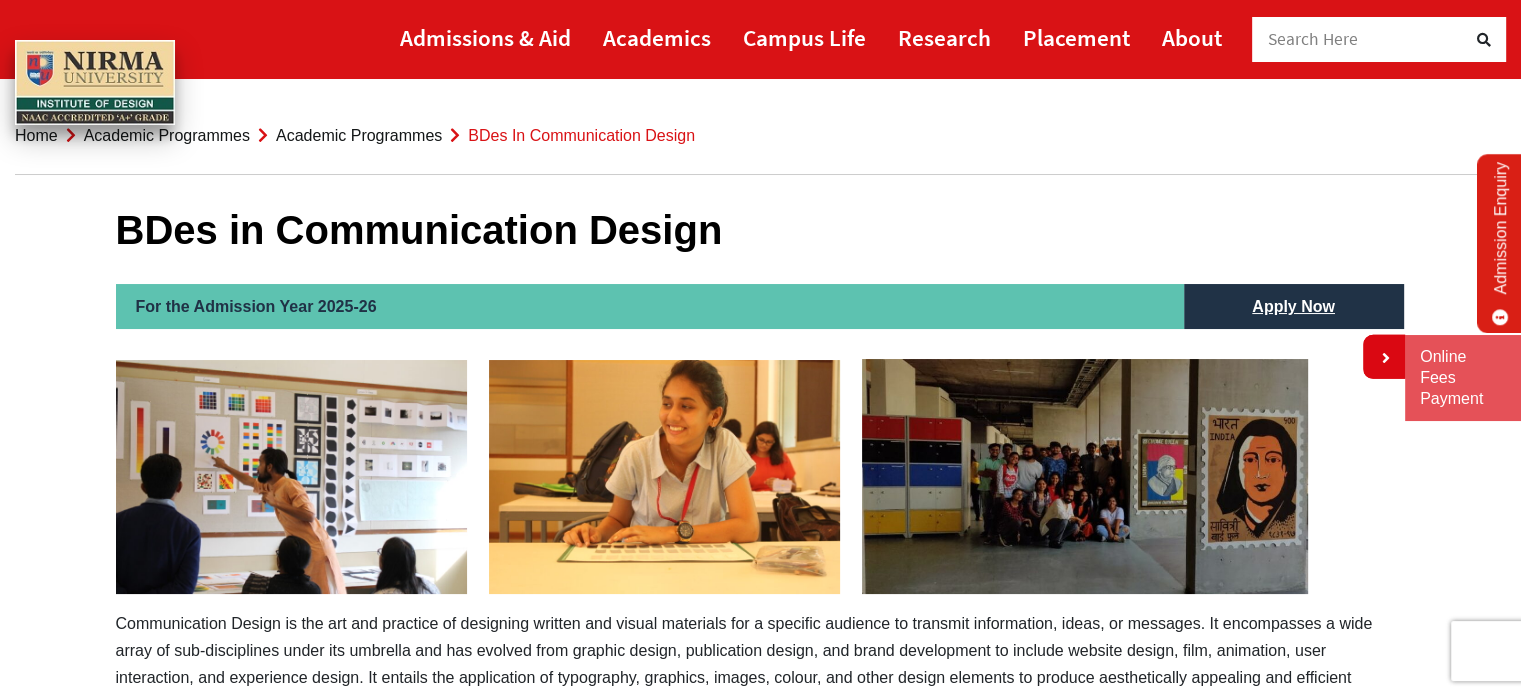 click on "BDes in Communication Design" at bounding box center [761, 230] 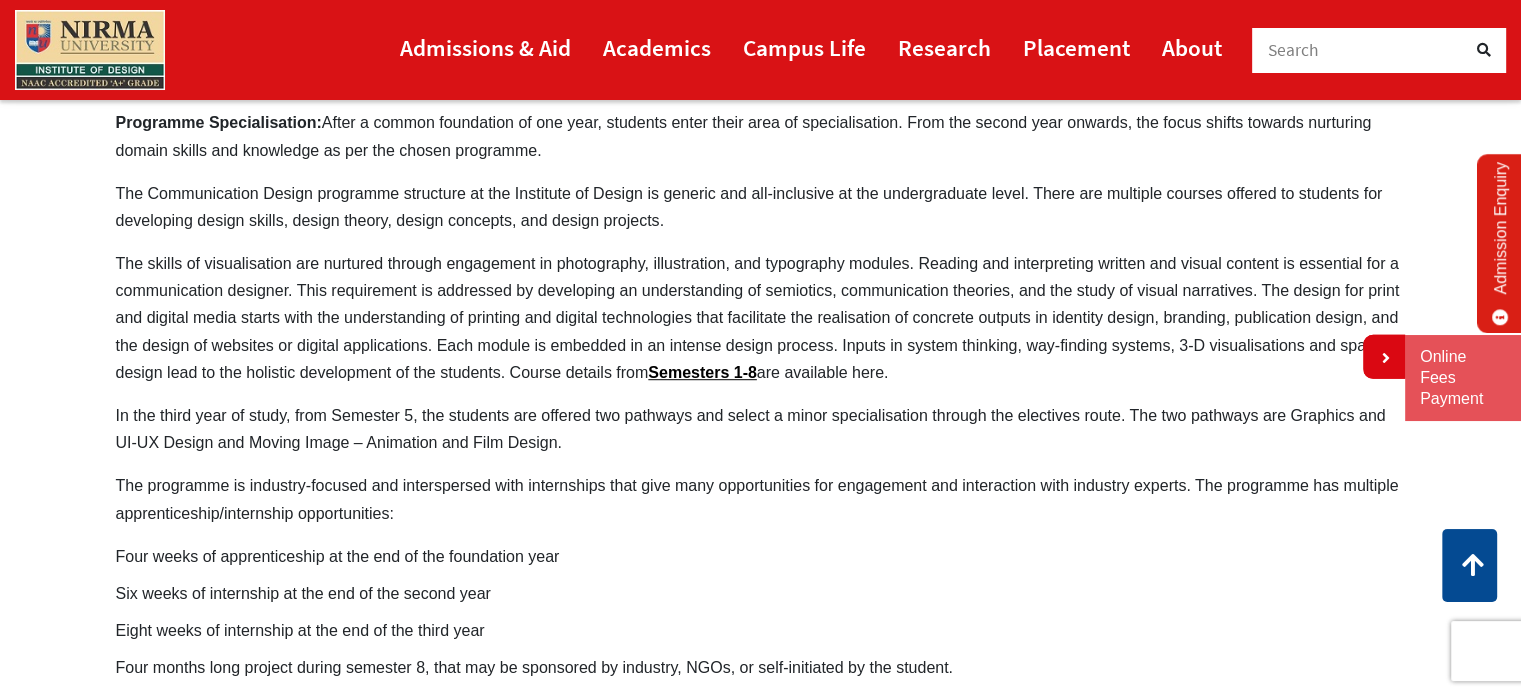 scroll, scrollTop: 1136, scrollLeft: 0, axis: vertical 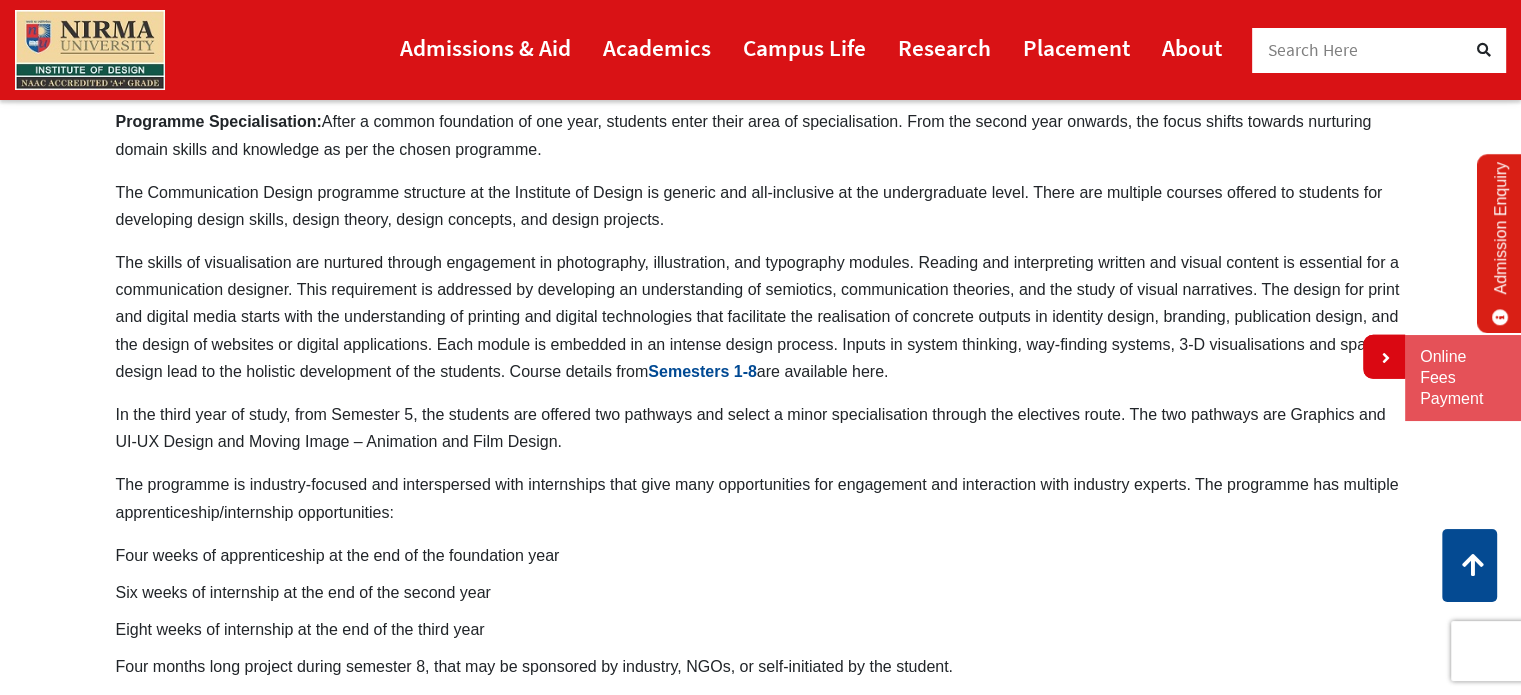 click on "Semesters 1-8" at bounding box center [702, 371] 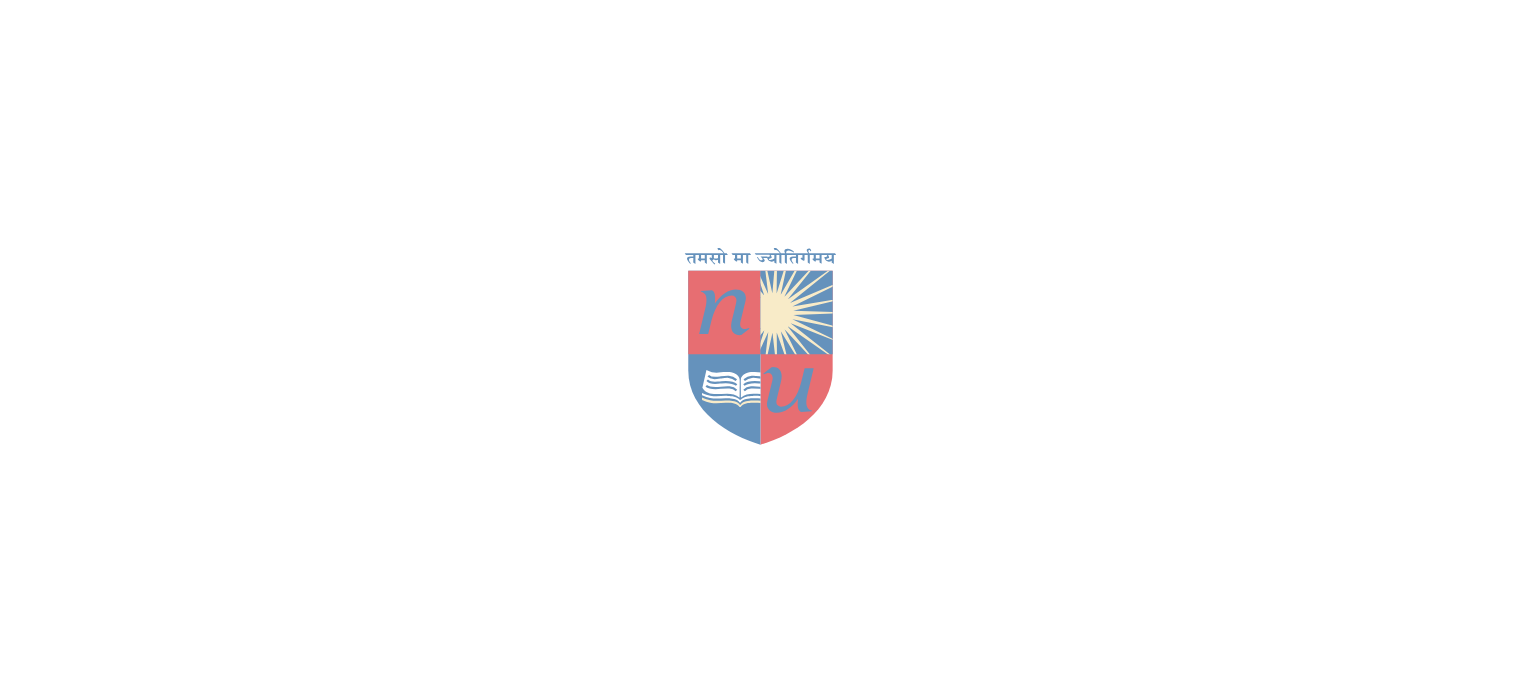 scroll, scrollTop: 0, scrollLeft: 0, axis: both 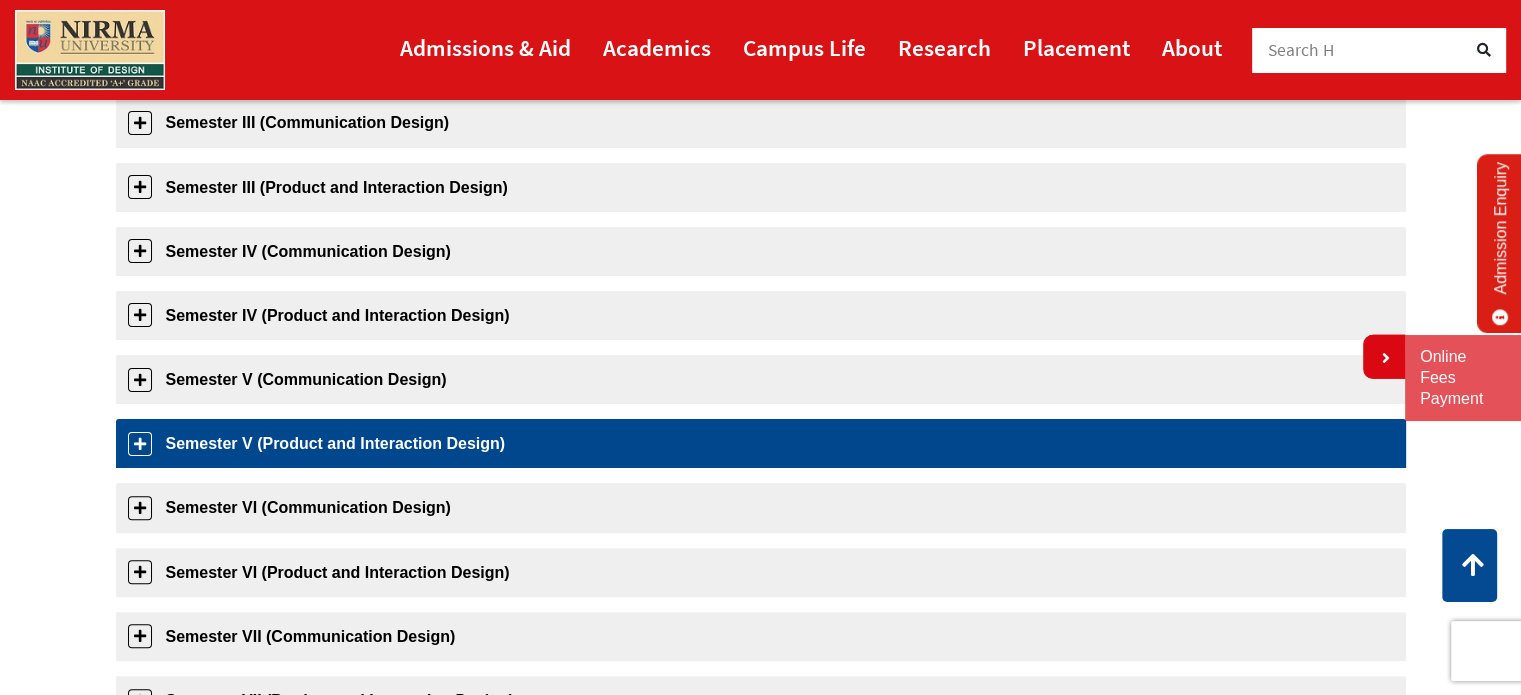 click on "Semester V (Product and Interaction Design)" at bounding box center (761, 443) 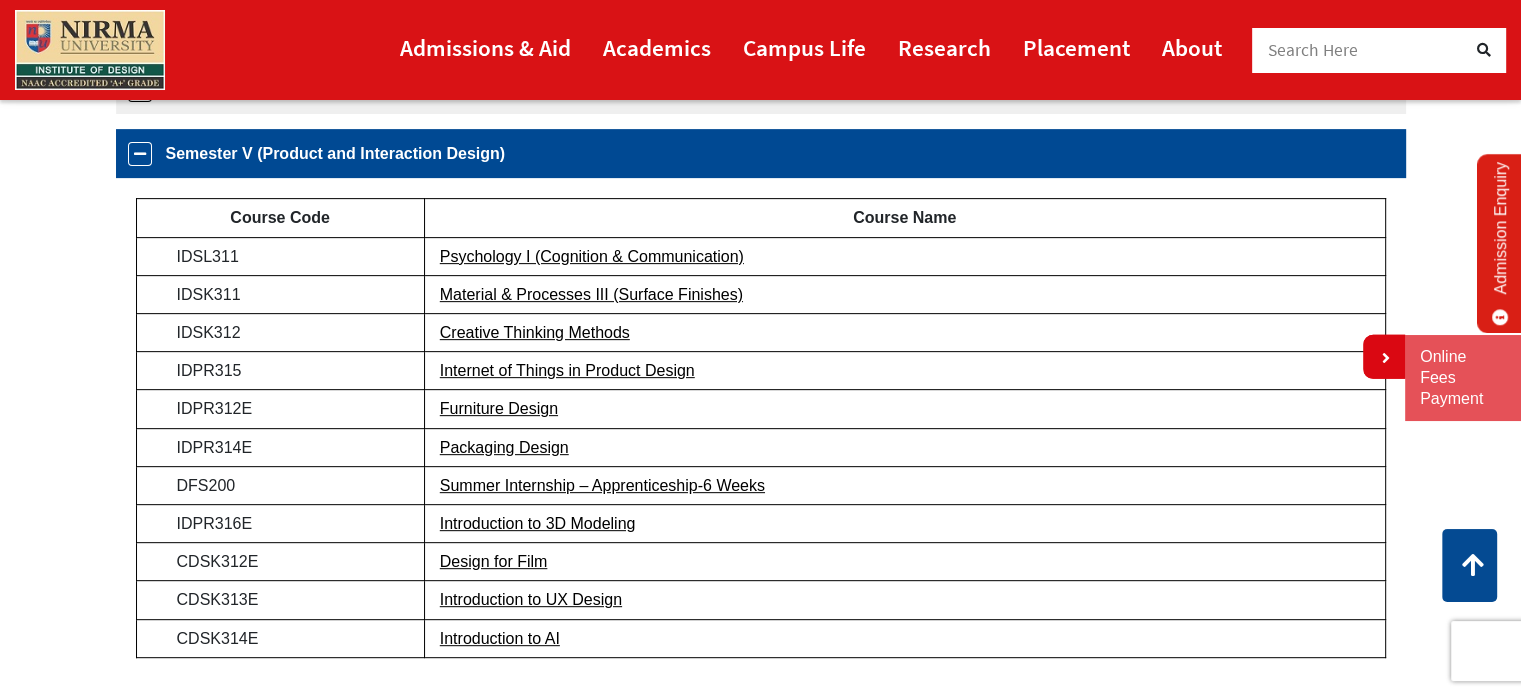 scroll, scrollTop: 764, scrollLeft: 0, axis: vertical 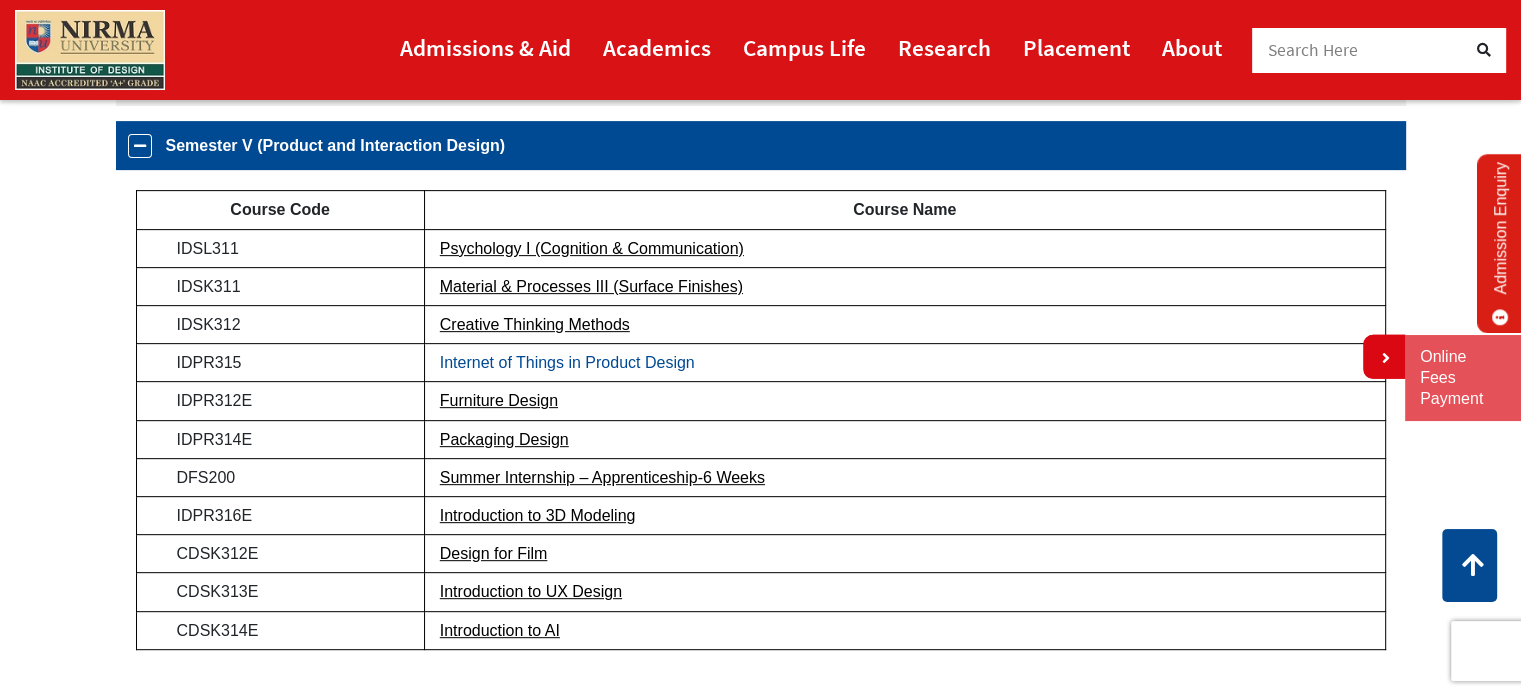click on "Internet of Things in Product Design" at bounding box center [567, 362] 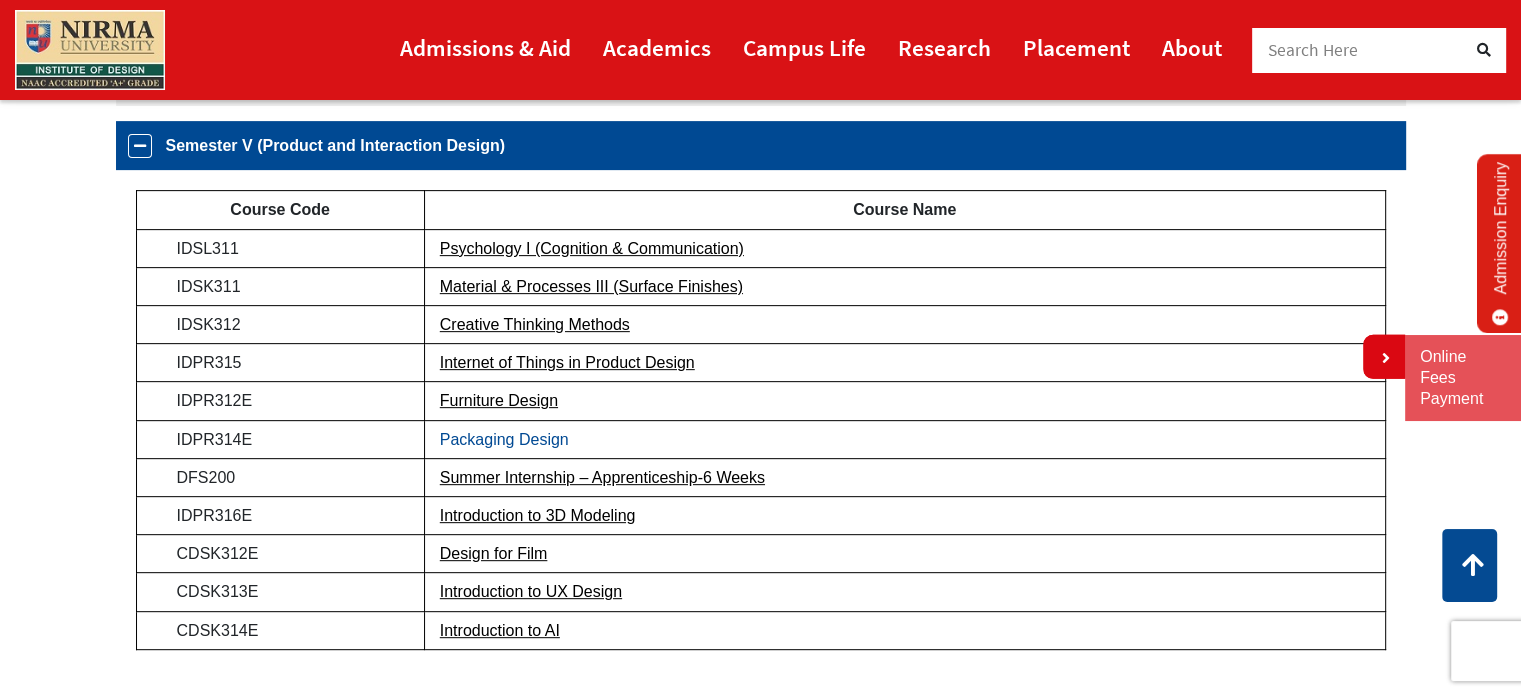 click on "Packaging Design" at bounding box center (504, 439) 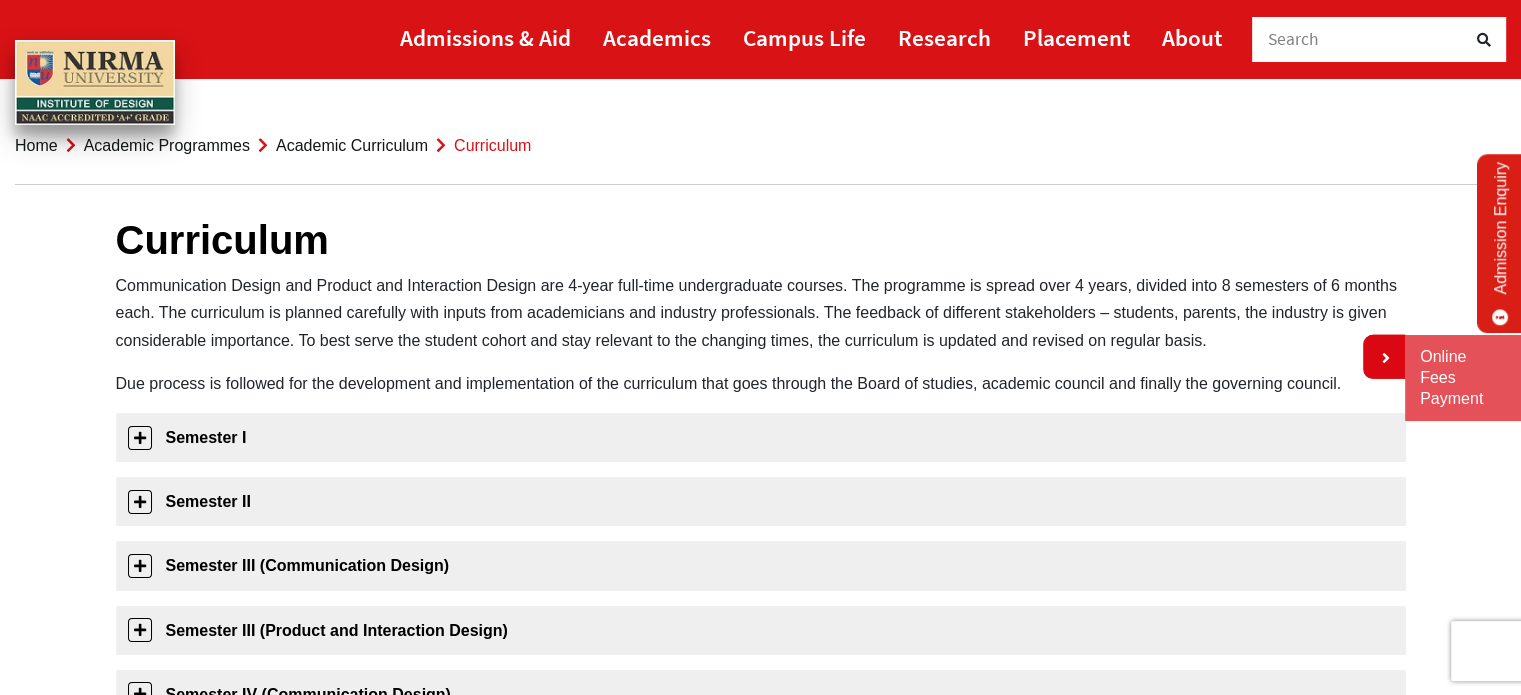 scroll, scrollTop: 0, scrollLeft: 0, axis: both 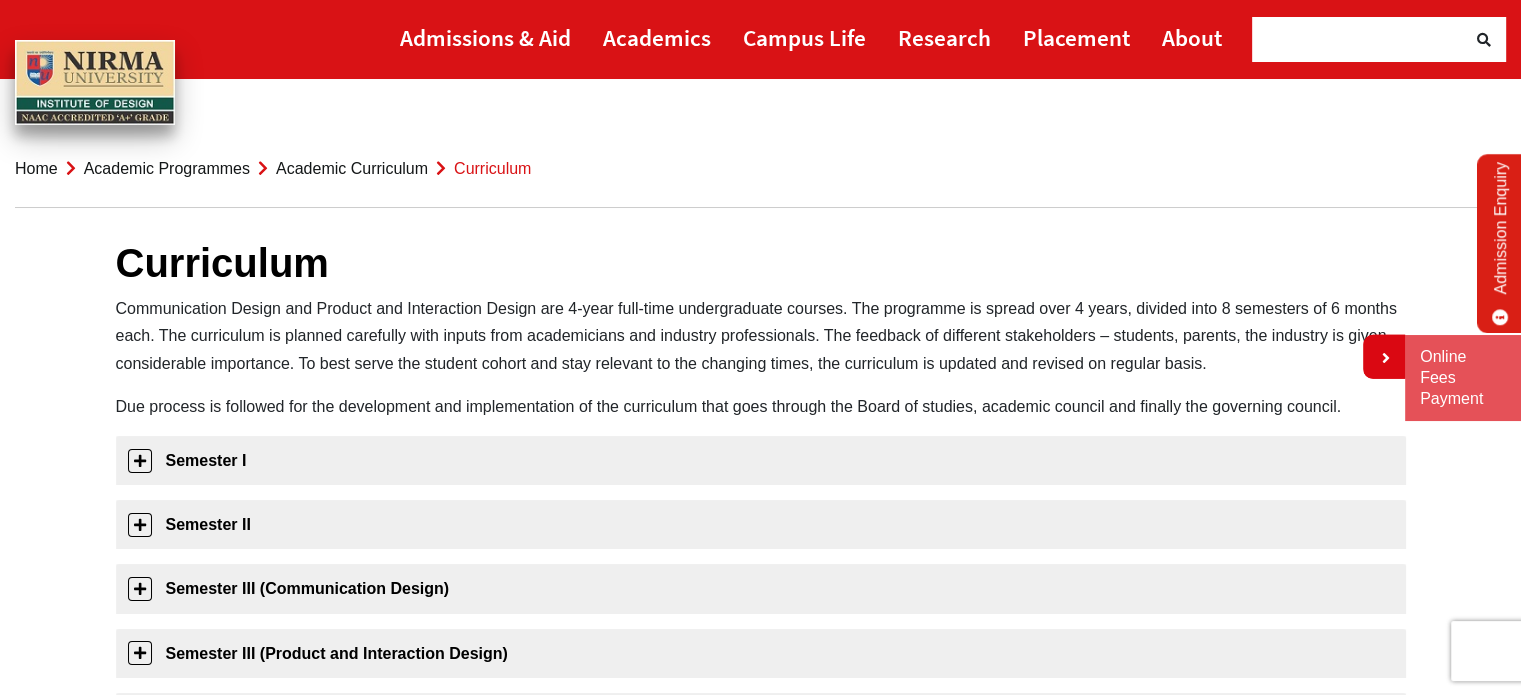 click on "Academic Curriculum" at bounding box center [352, 168] 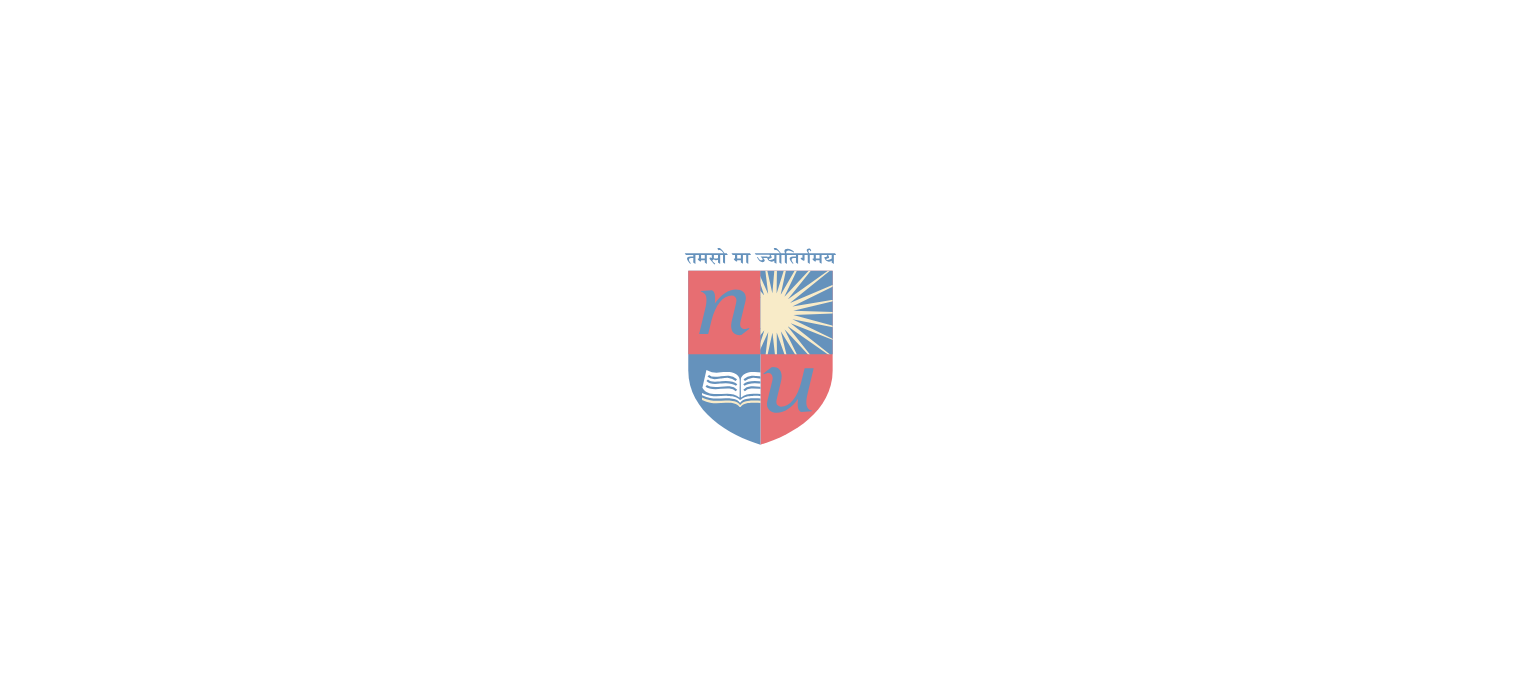 scroll, scrollTop: 0, scrollLeft: 0, axis: both 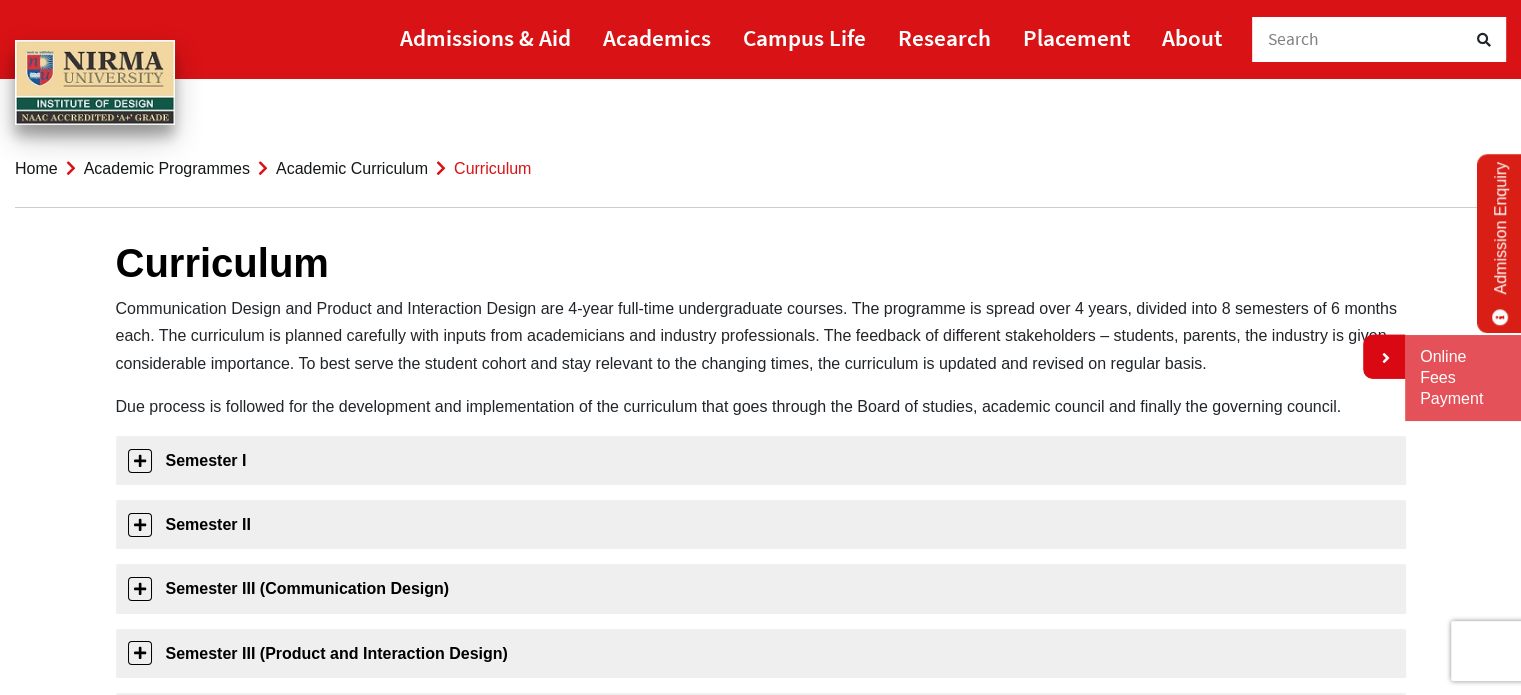 click on "Academic Programmes" at bounding box center (167, 168) 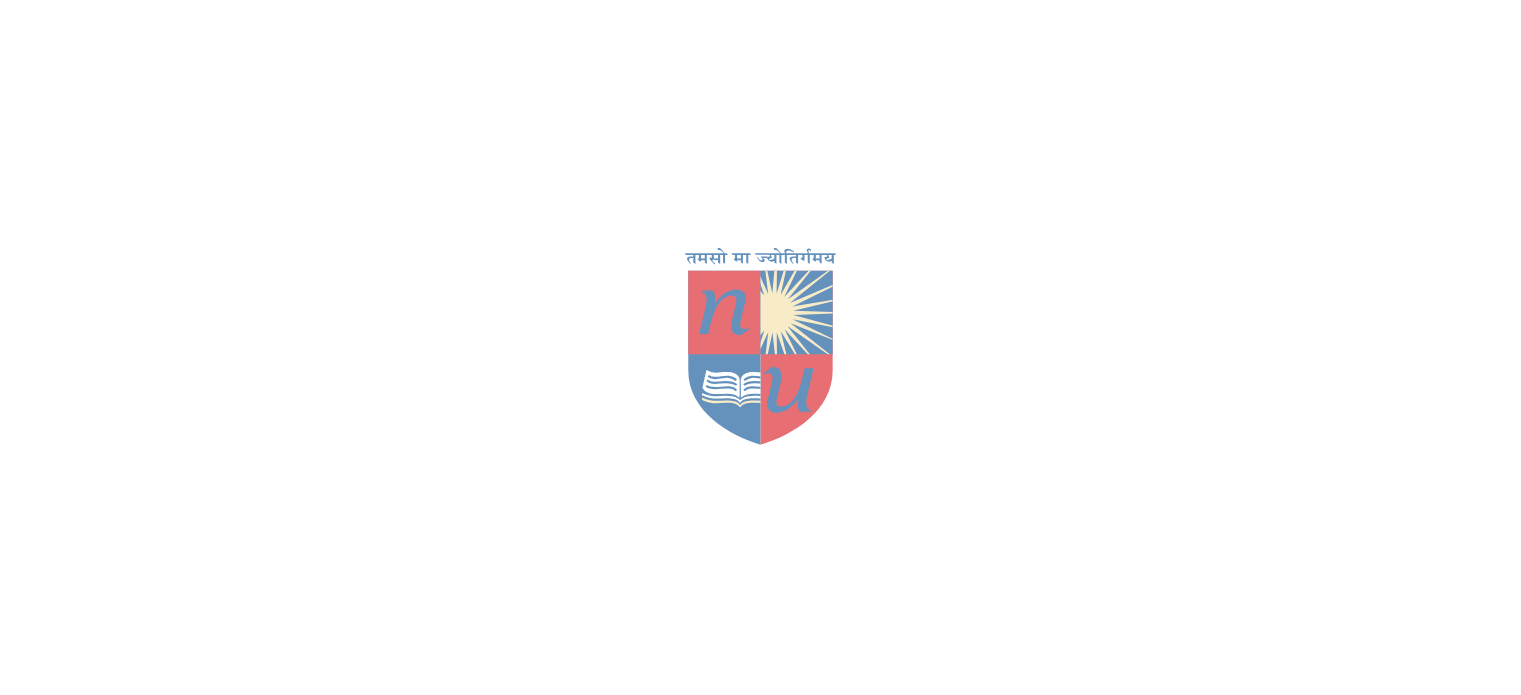 scroll, scrollTop: 0, scrollLeft: 0, axis: both 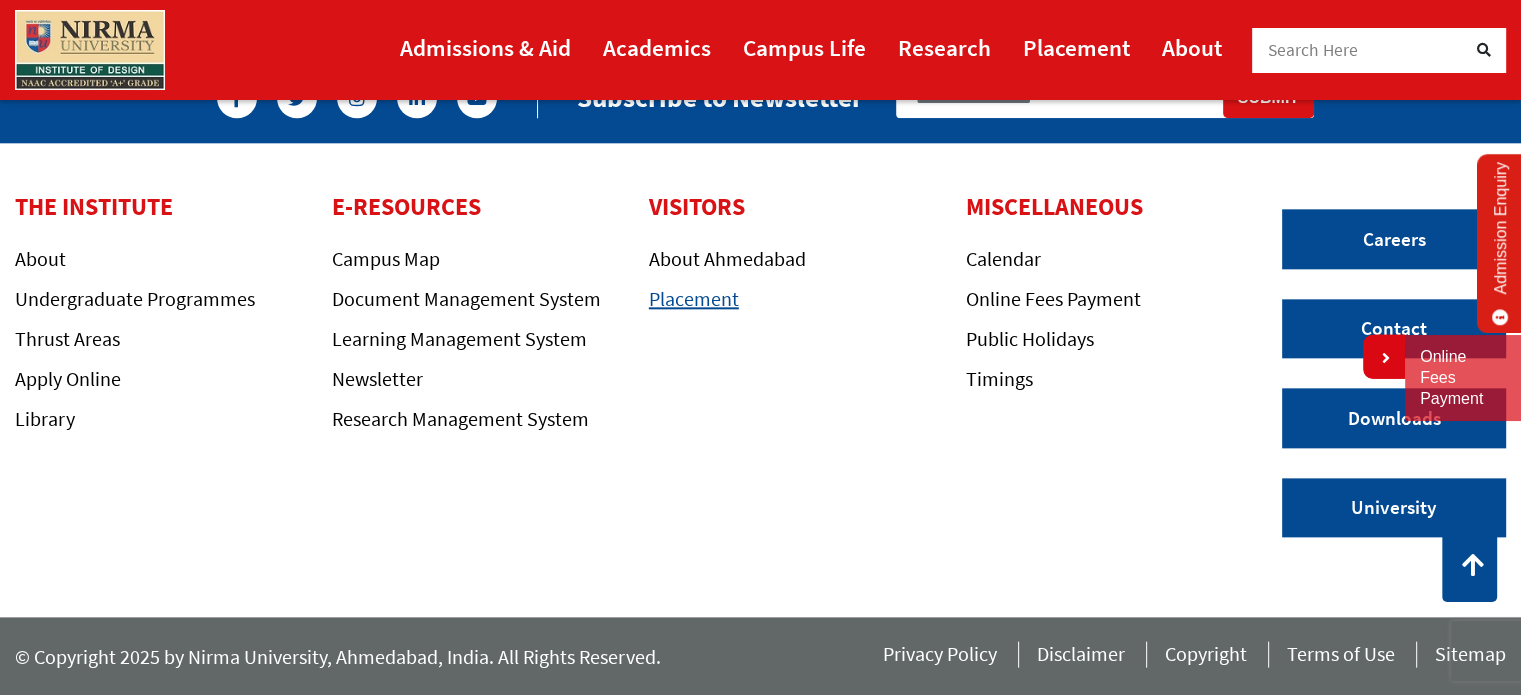 click on "Placement" at bounding box center [694, 298] 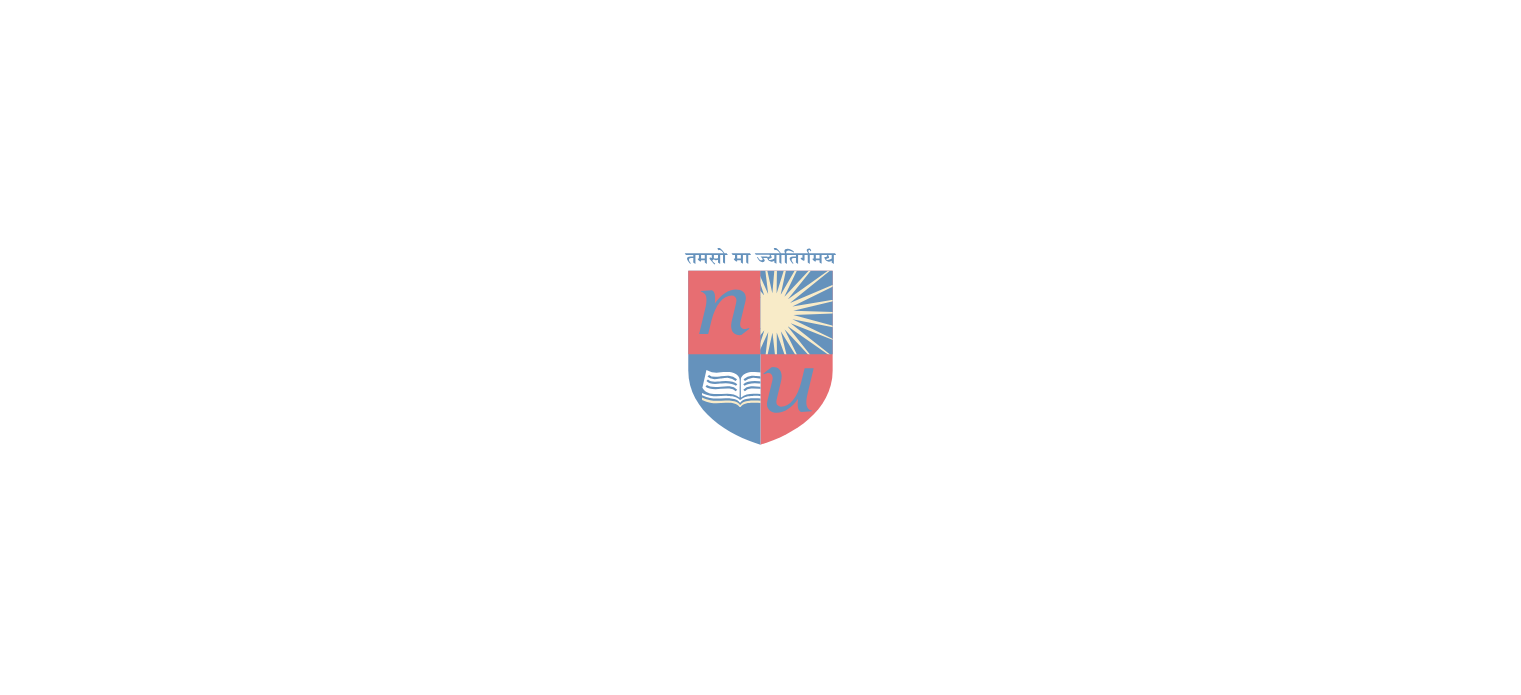 scroll, scrollTop: 0, scrollLeft: 0, axis: both 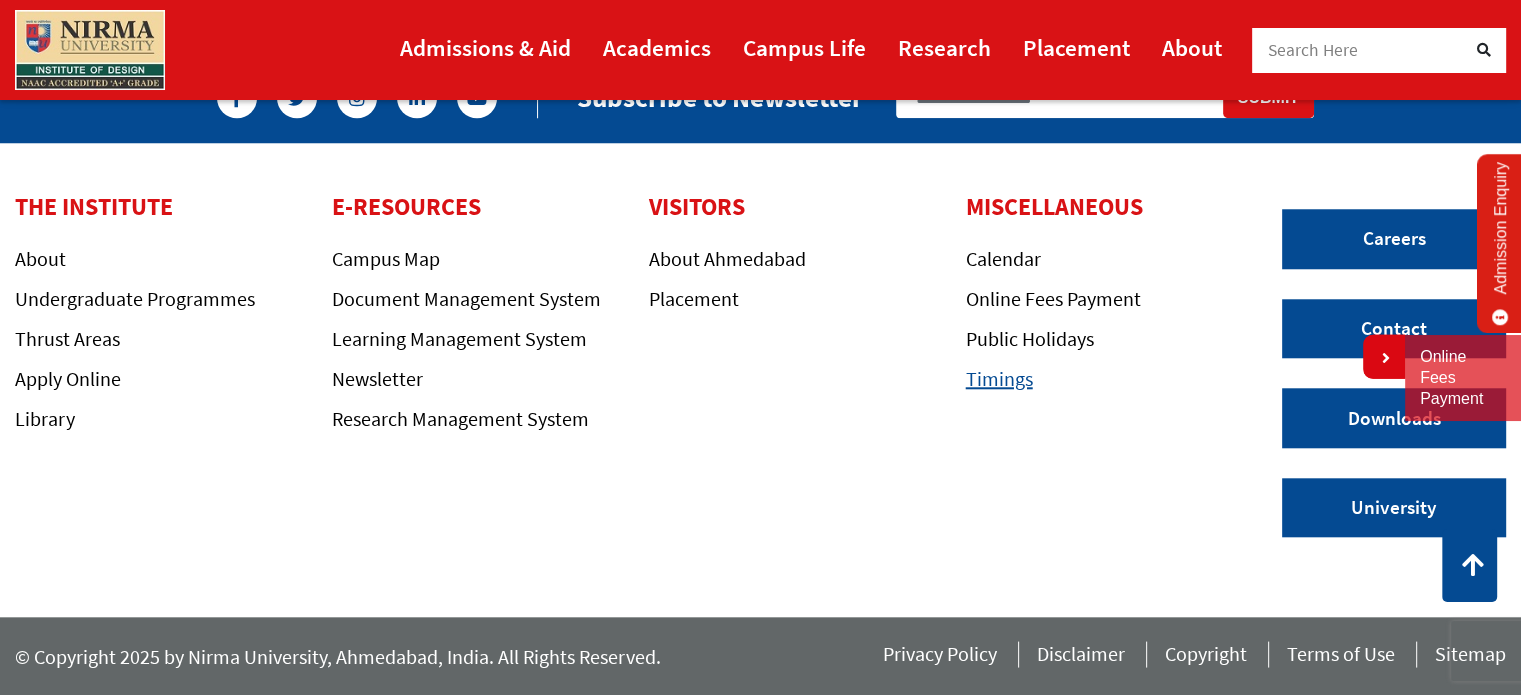 click on "Timings" at bounding box center (999, 378) 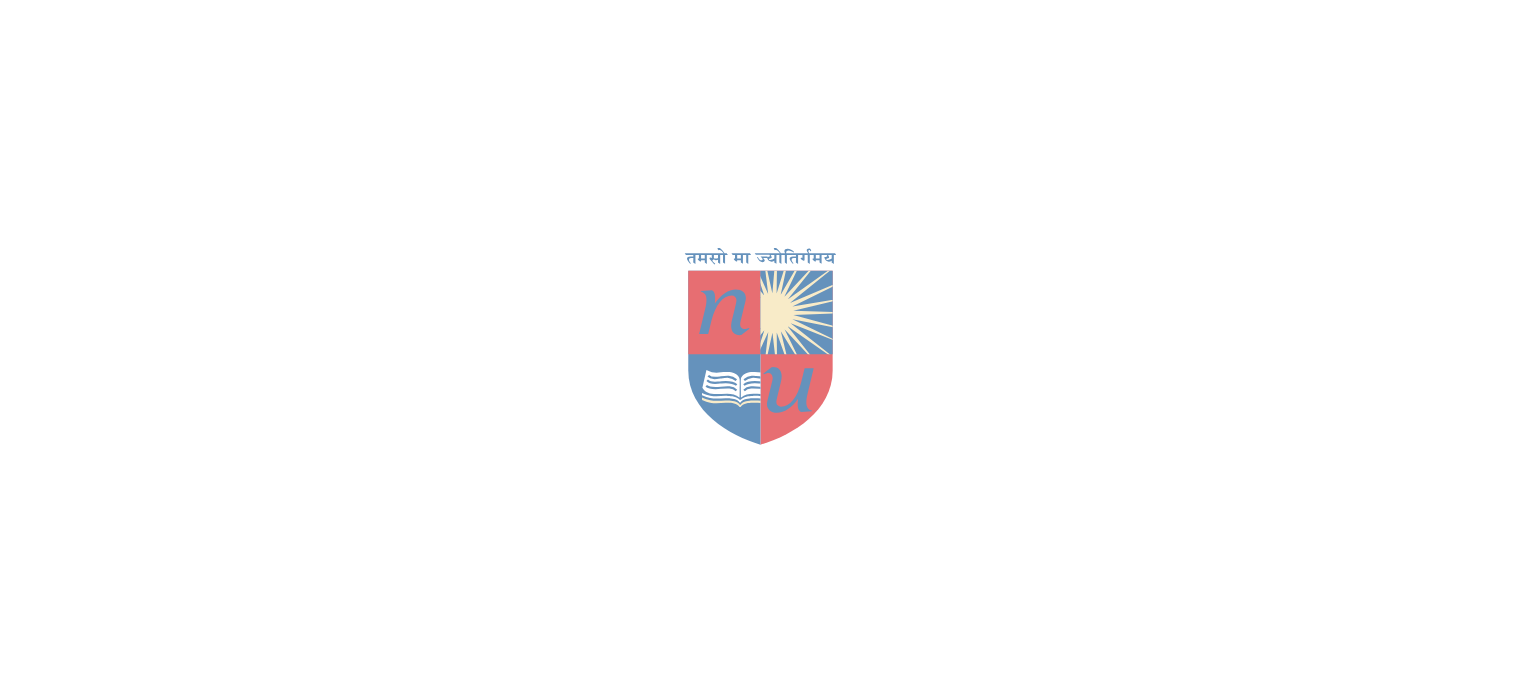 scroll, scrollTop: 0, scrollLeft: 0, axis: both 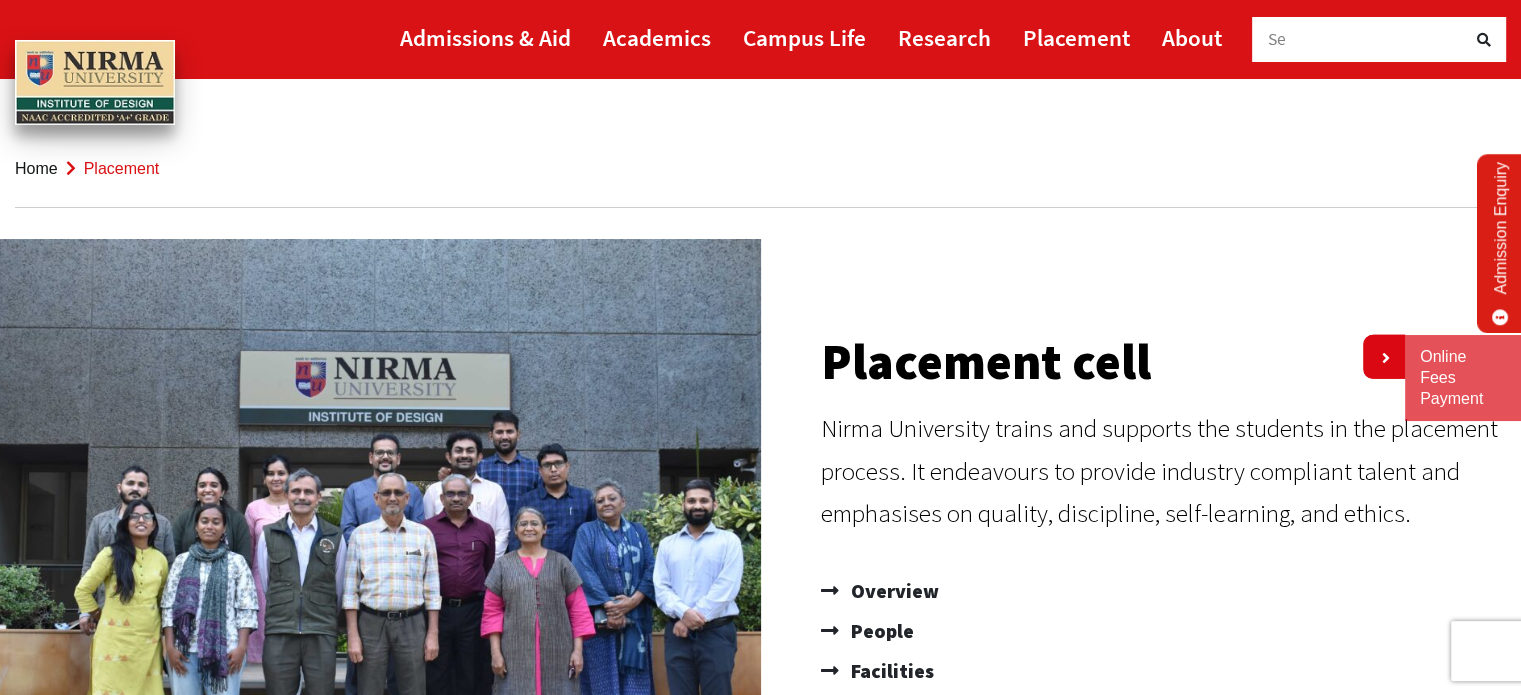 click on "Home" at bounding box center (36, 168) 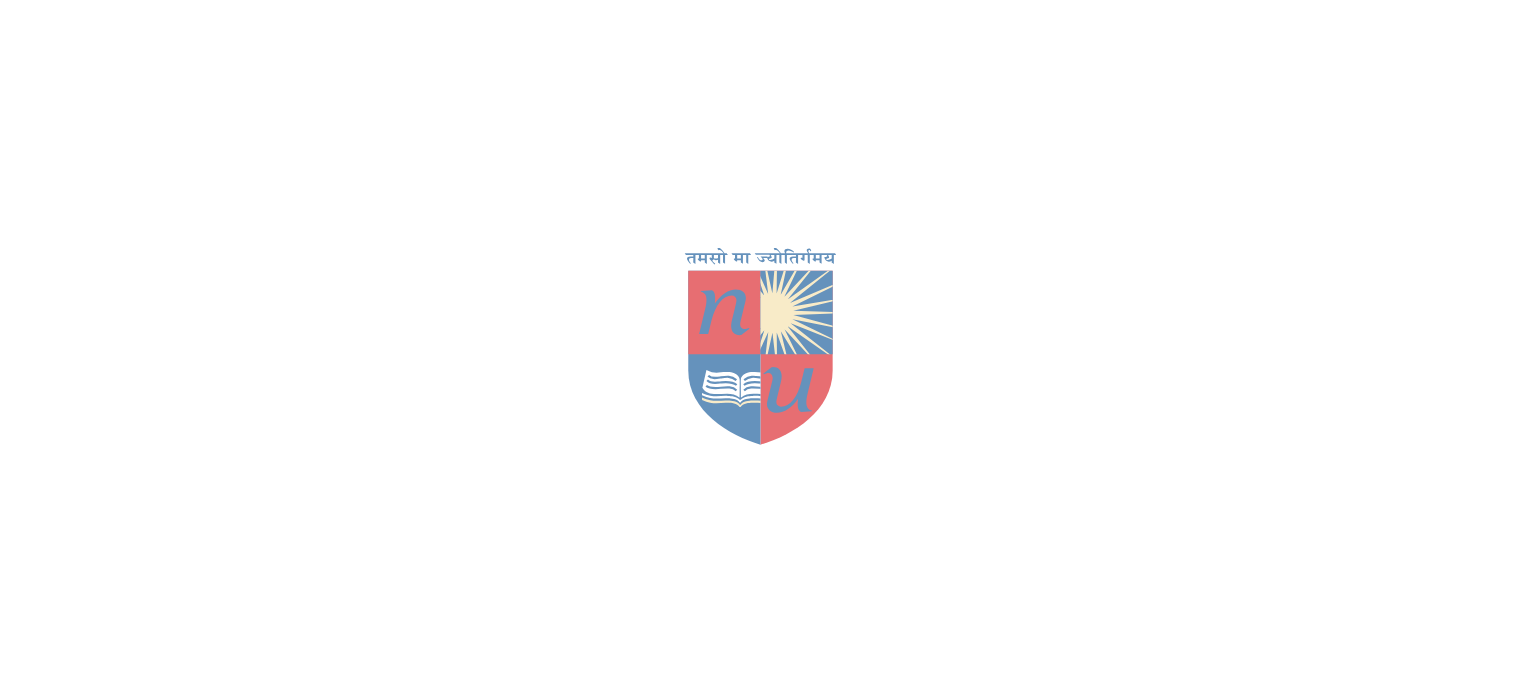 scroll, scrollTop: 0, scrollLeft: 0, axis: both 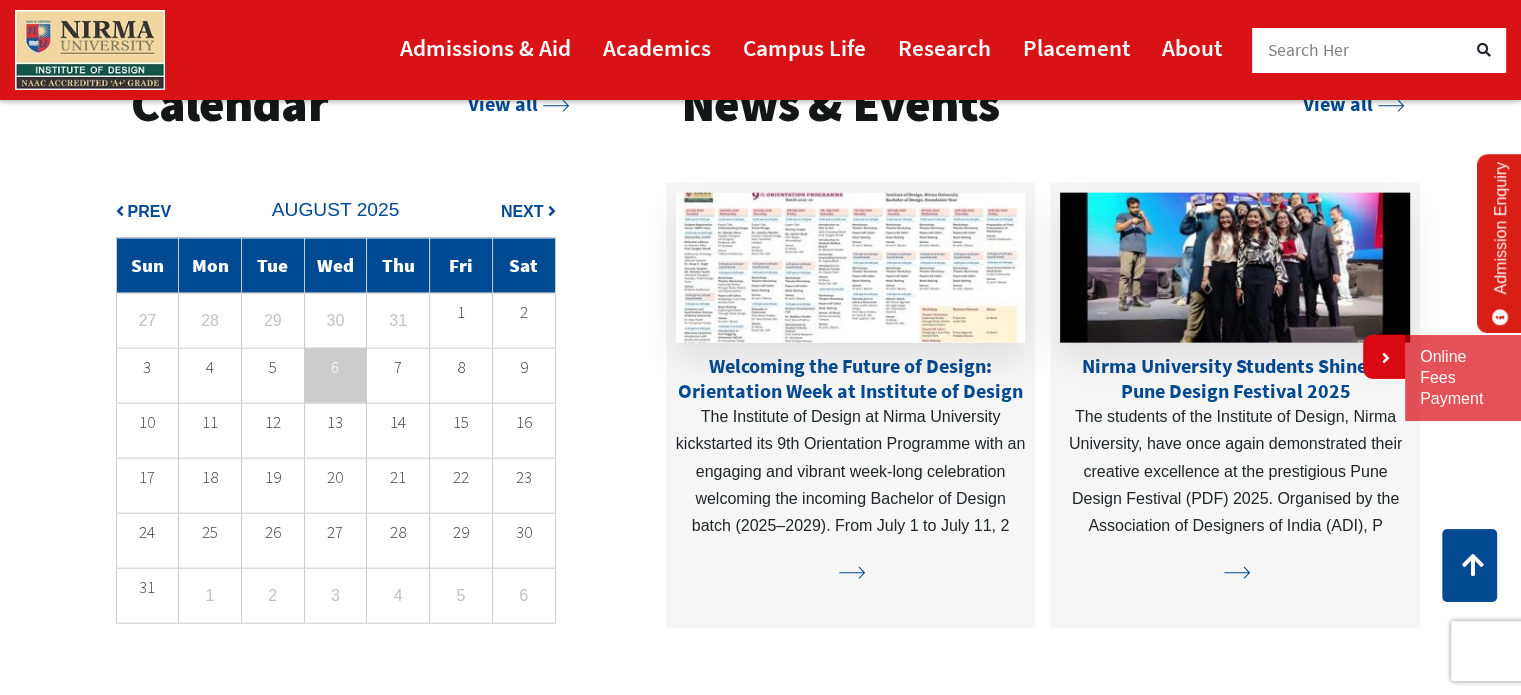 click on "Next" at bounding box center [522, 211] 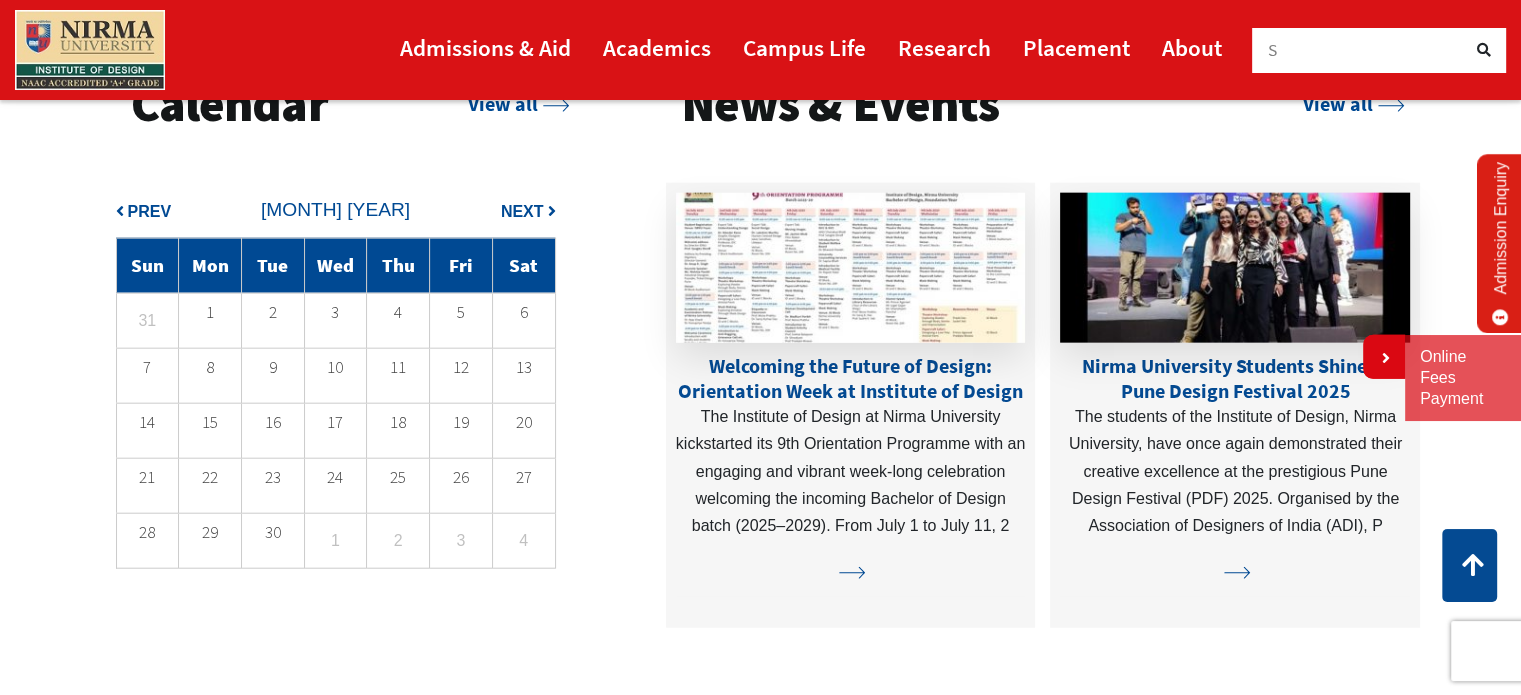 click on "Prev" at bounding box center [150, 211] 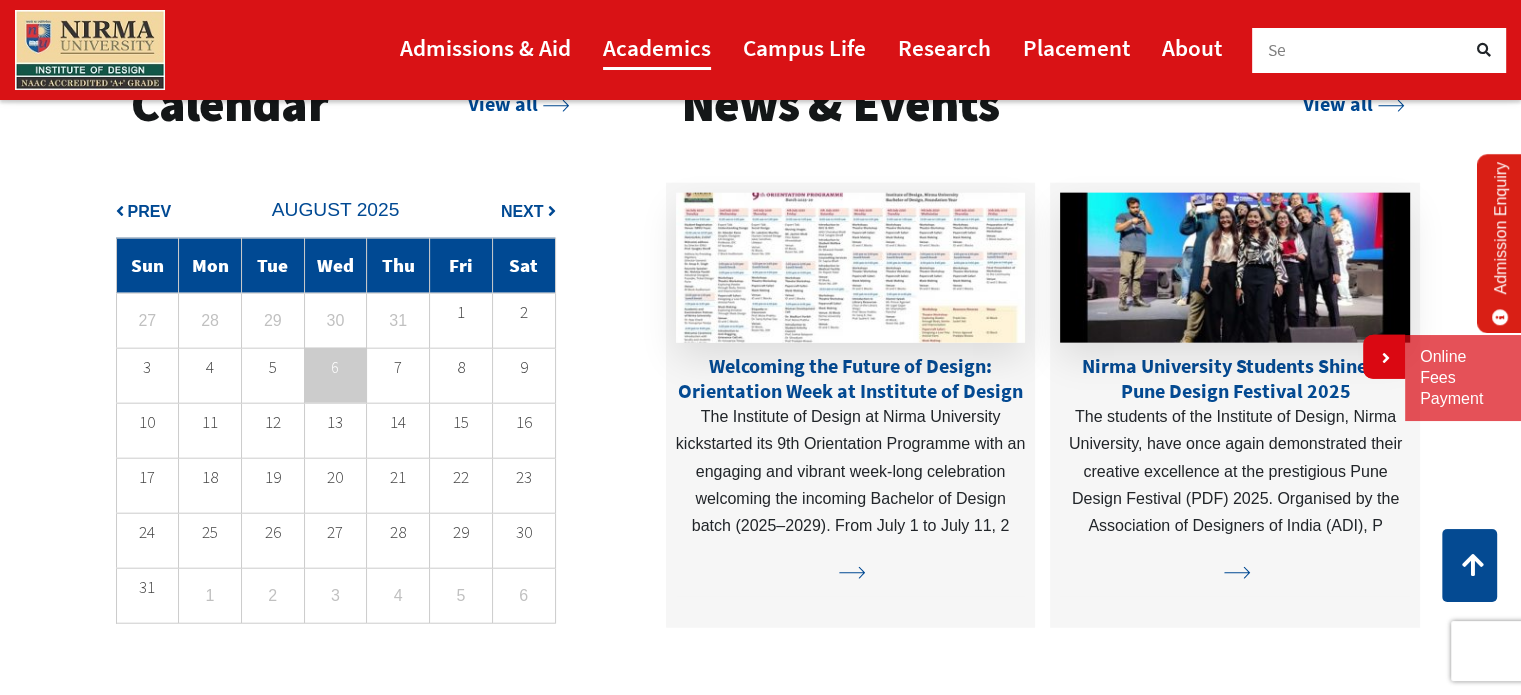click on "Academics" at bounding box center [657, 47] 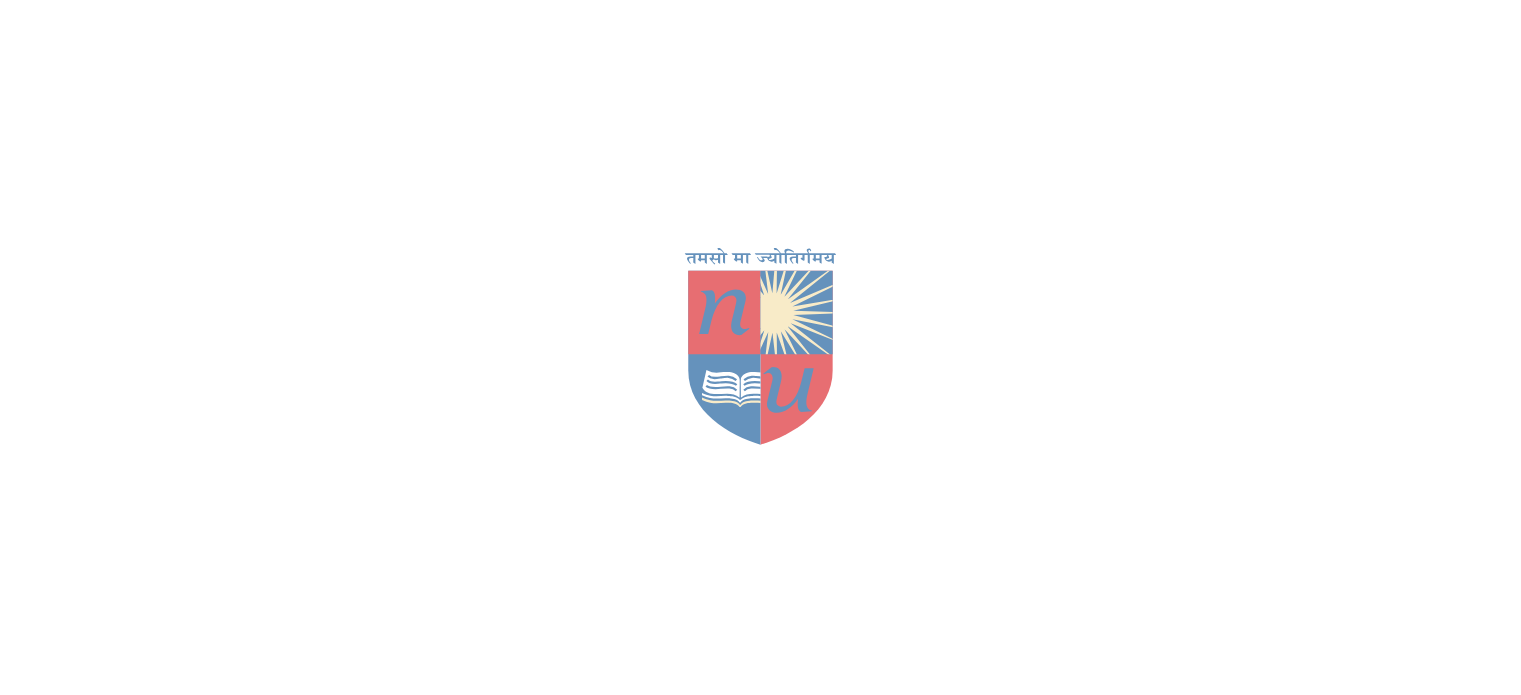 scroll, scrollTop: 0, scrollLeft: 0, axis: both 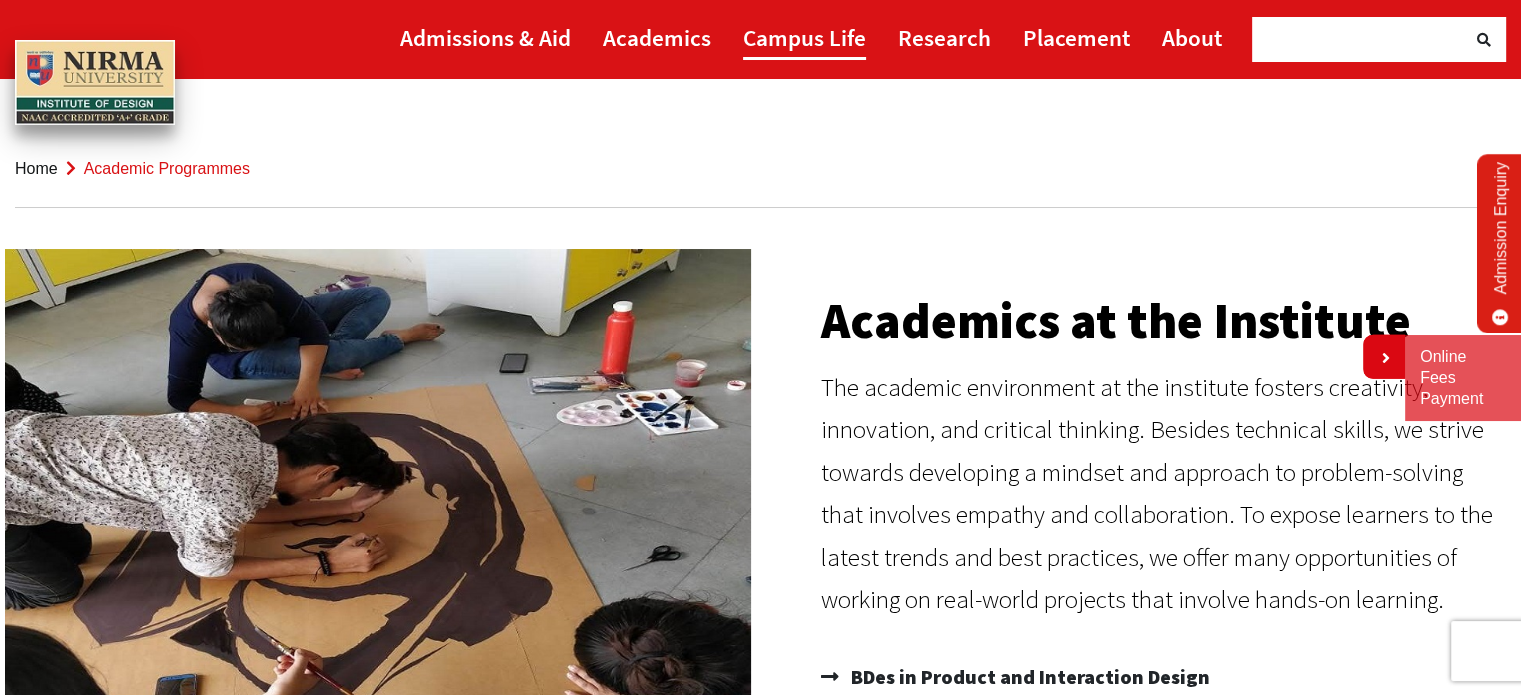 click on "Campus Life" at bounding box center (804, 37) 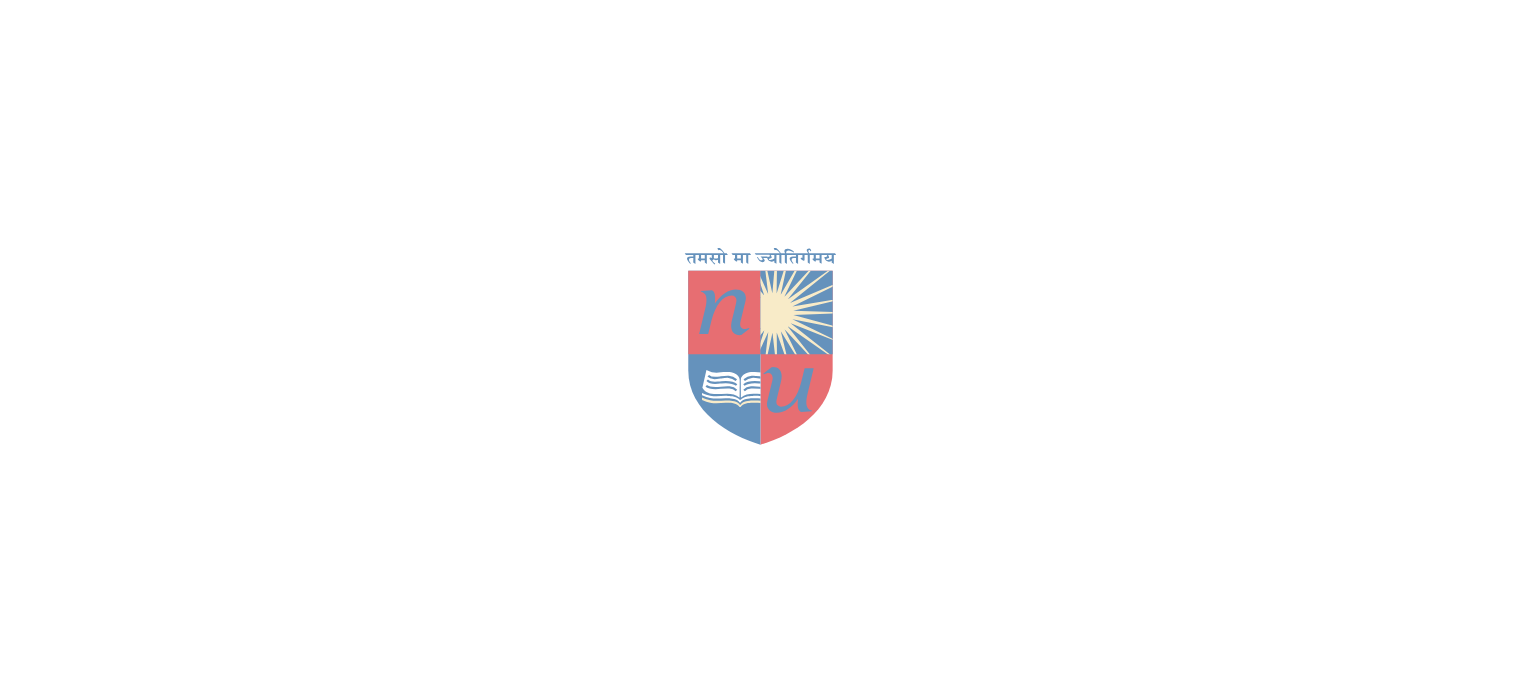 scroll, scrollTop: 0, scrollLeft: 0, axis: both 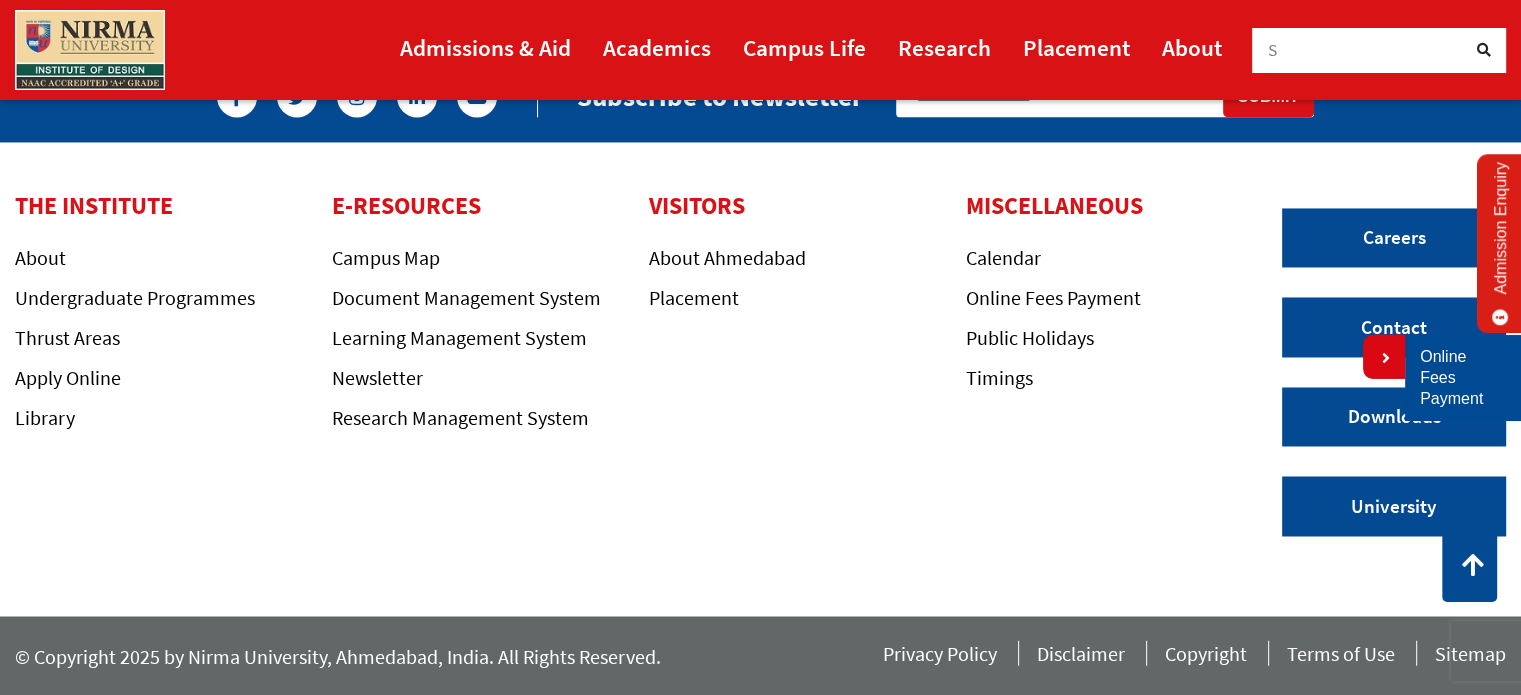click on "Online Fees Payment" at bounding box center (1463, 378) 